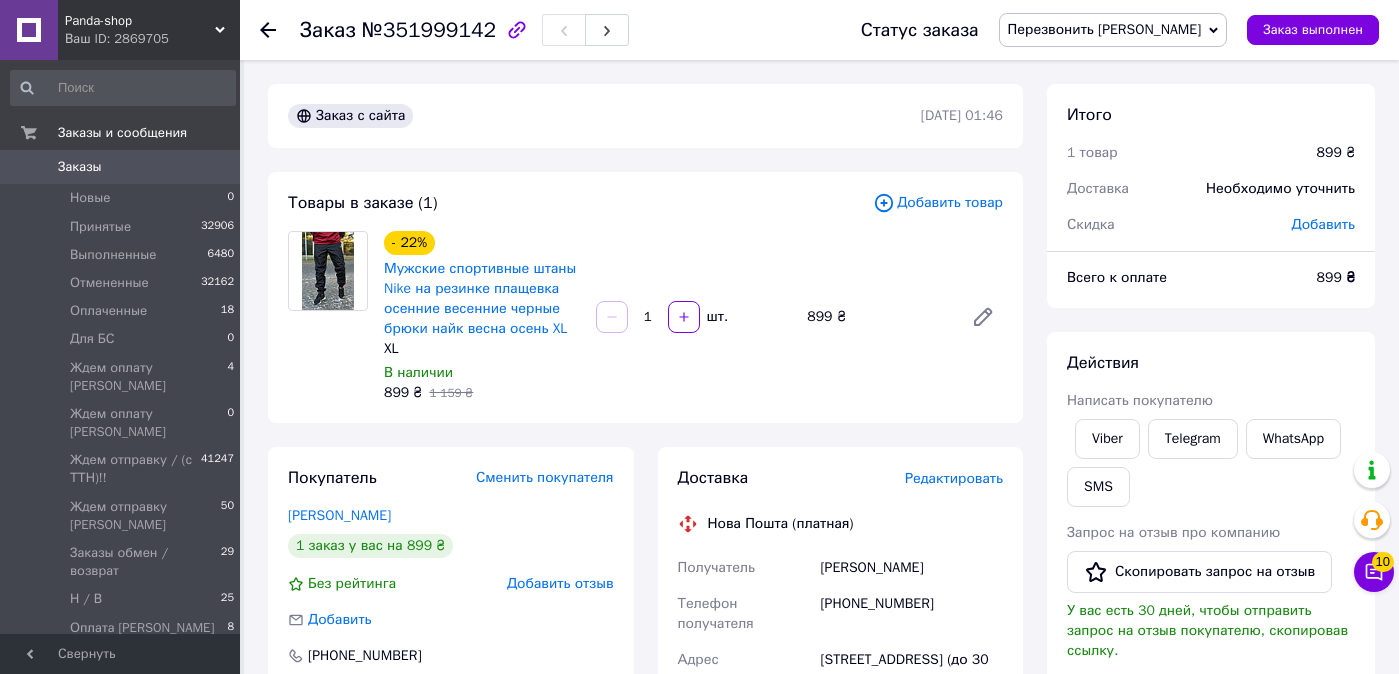 scroll, scrollTop: 0, scrollLeft: 0, axis: both 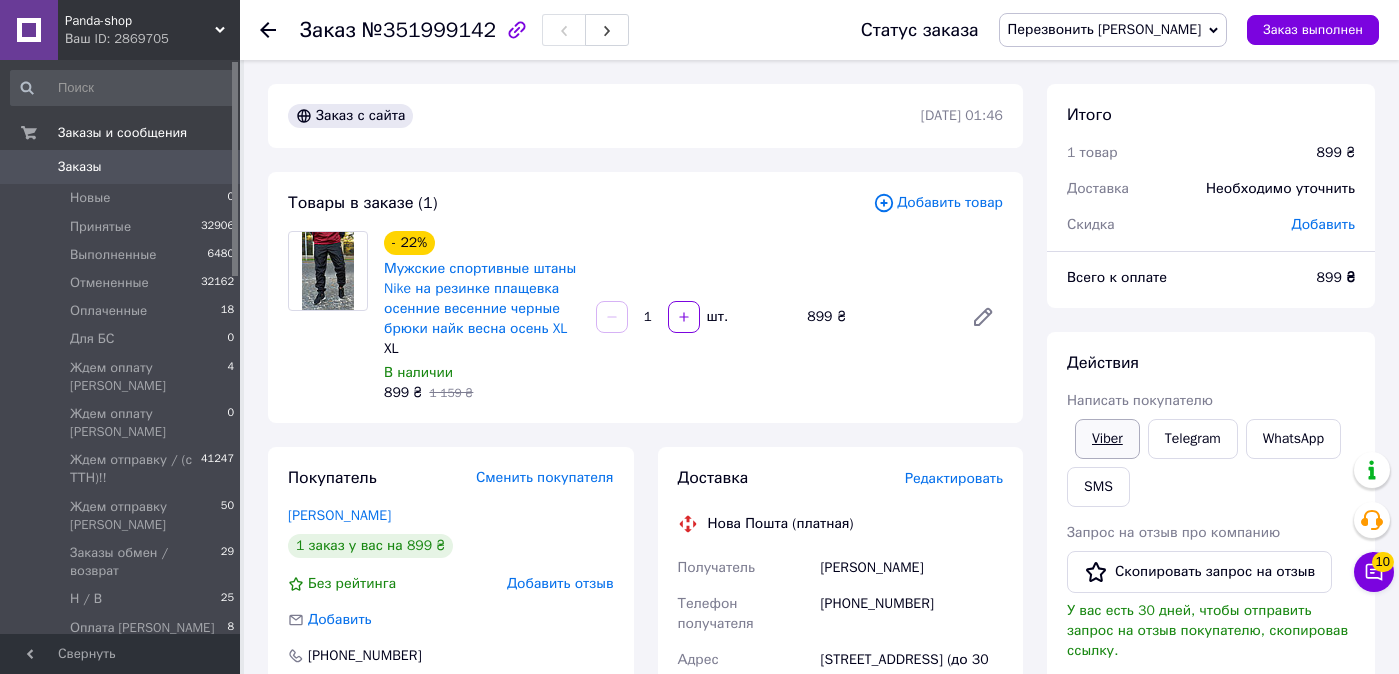 click on "Viber" at bounding box center (1107, 439) 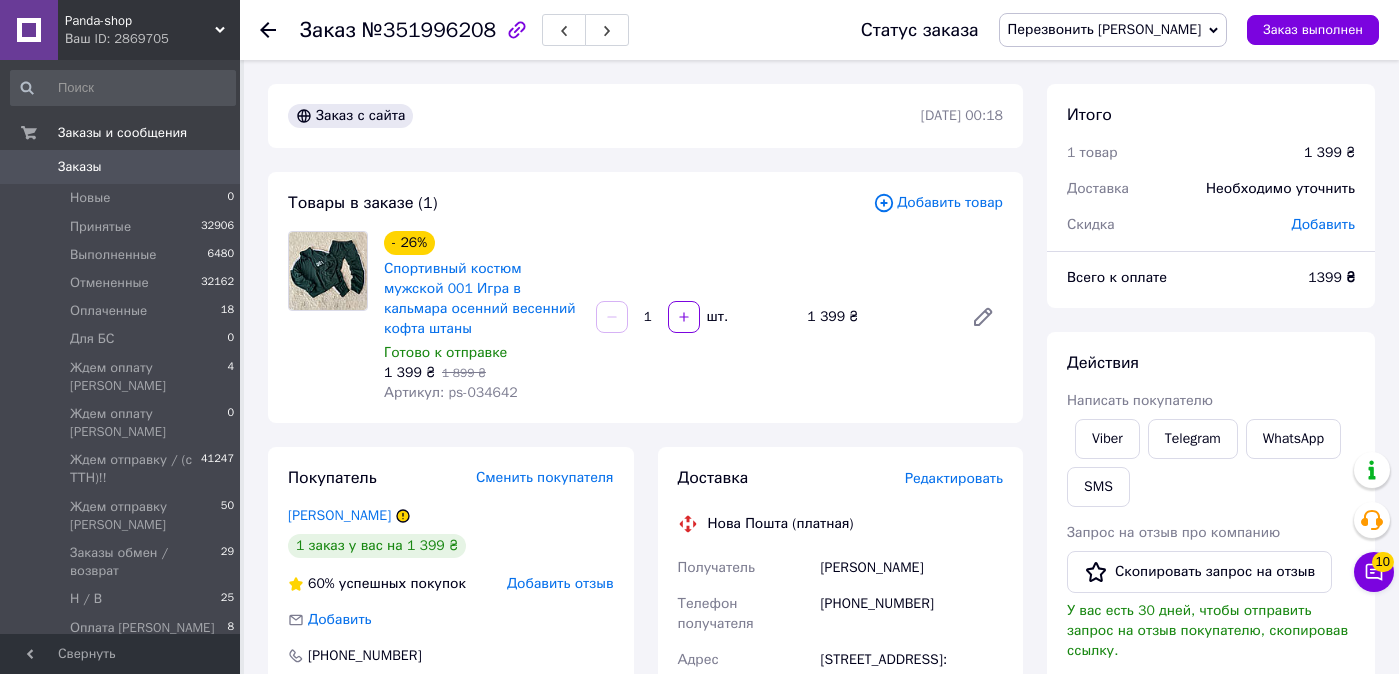 scroll, scrollTop: 0, scrollLeft: 0, axis: both 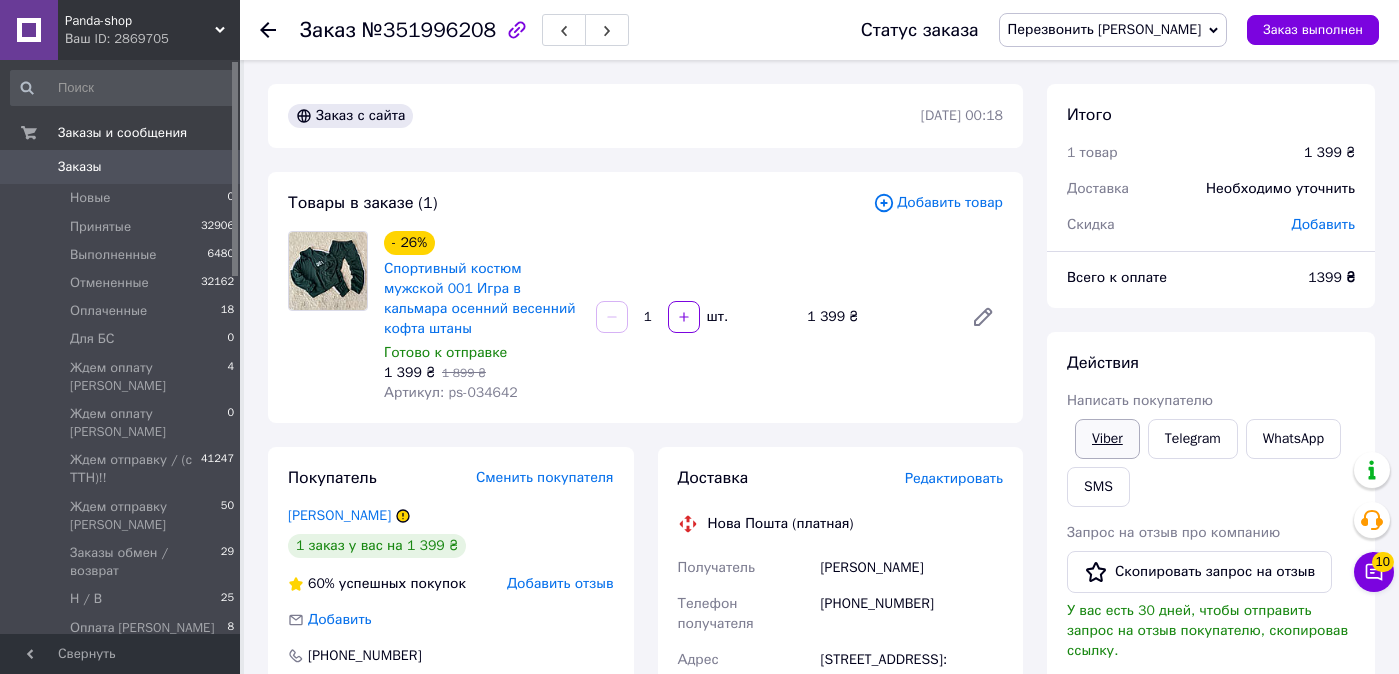 click on "Viber" at bounding box center (1107, 439) 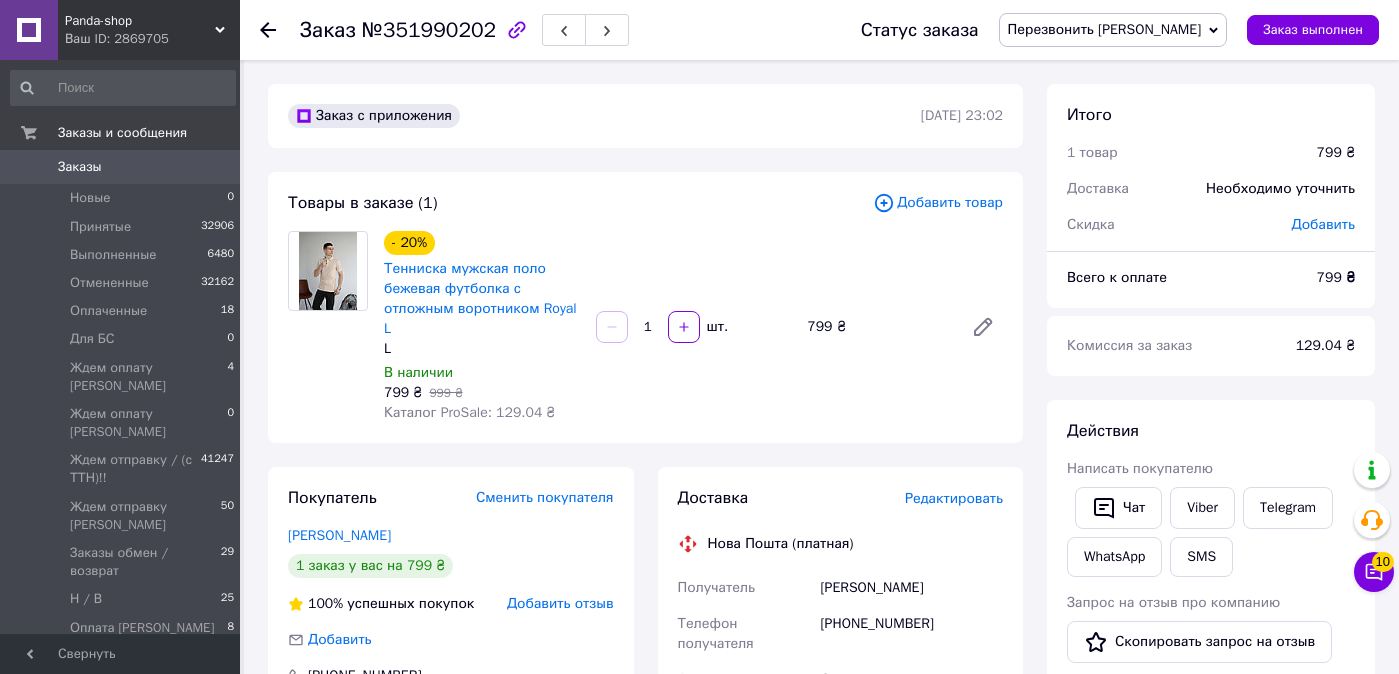scroll, scrollTop: 0, scrollLeft: 0, axis: both 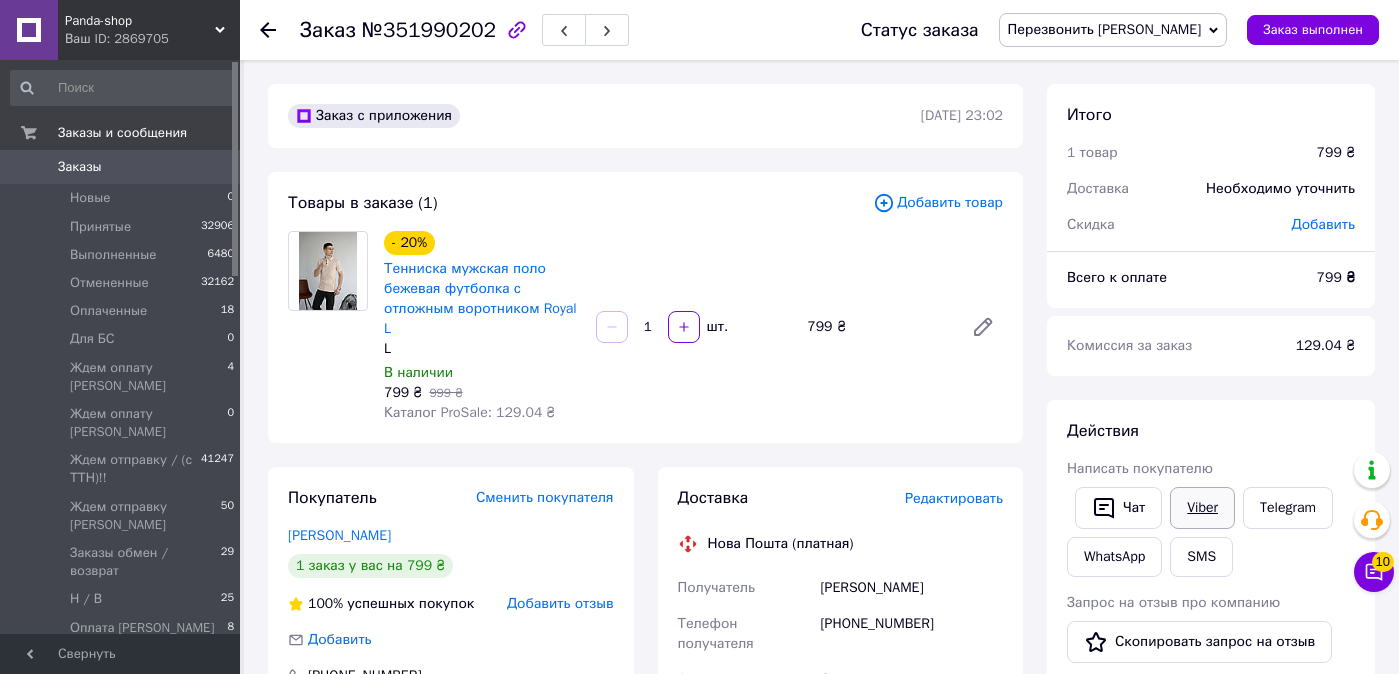 click on "Viber" at bounding box center (1202, 508) 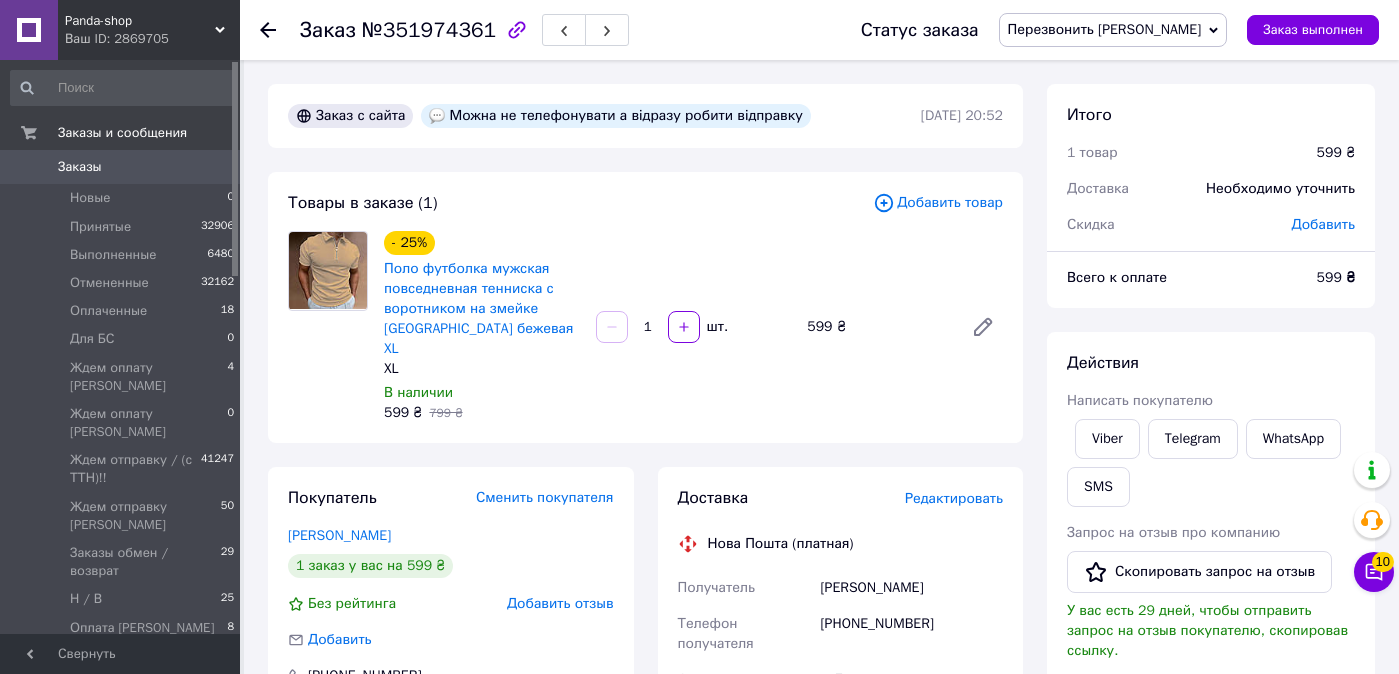 scroll, scrollTop: 0, scrollLeft: 0, axis: both 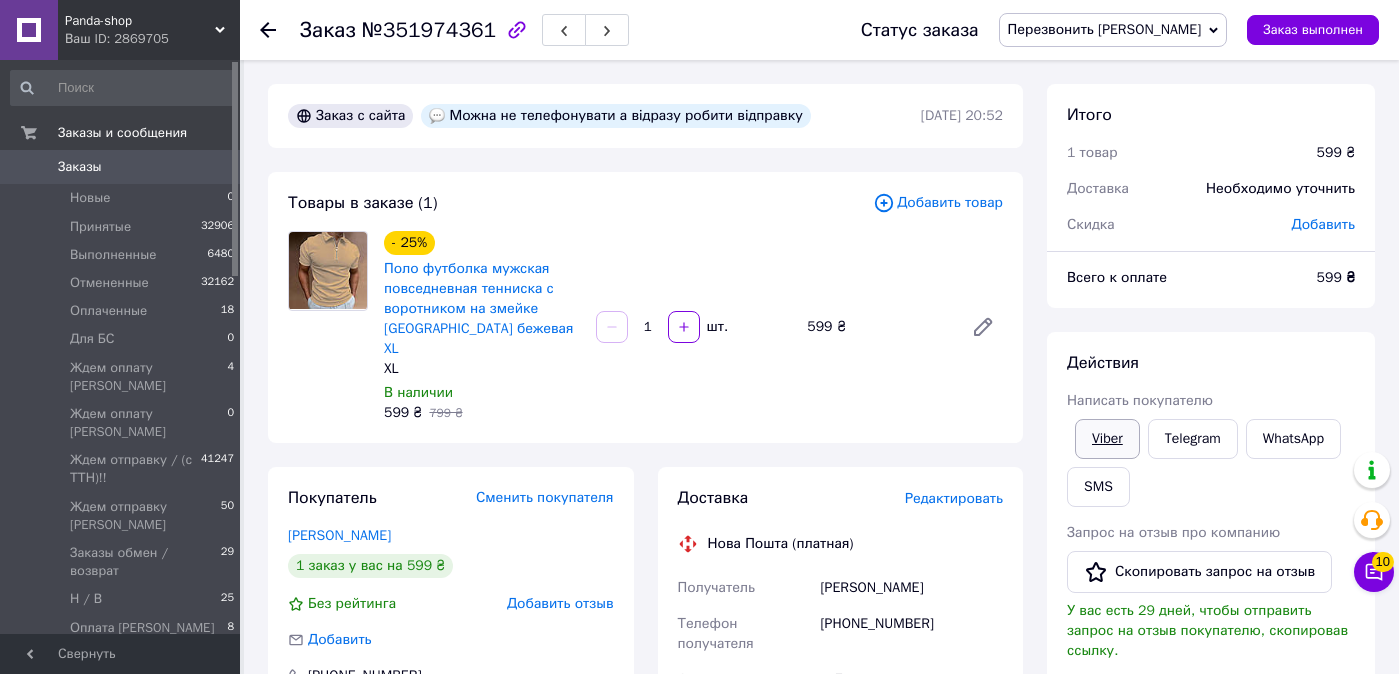 click on "Viber" at bounding box center [1107, 439] 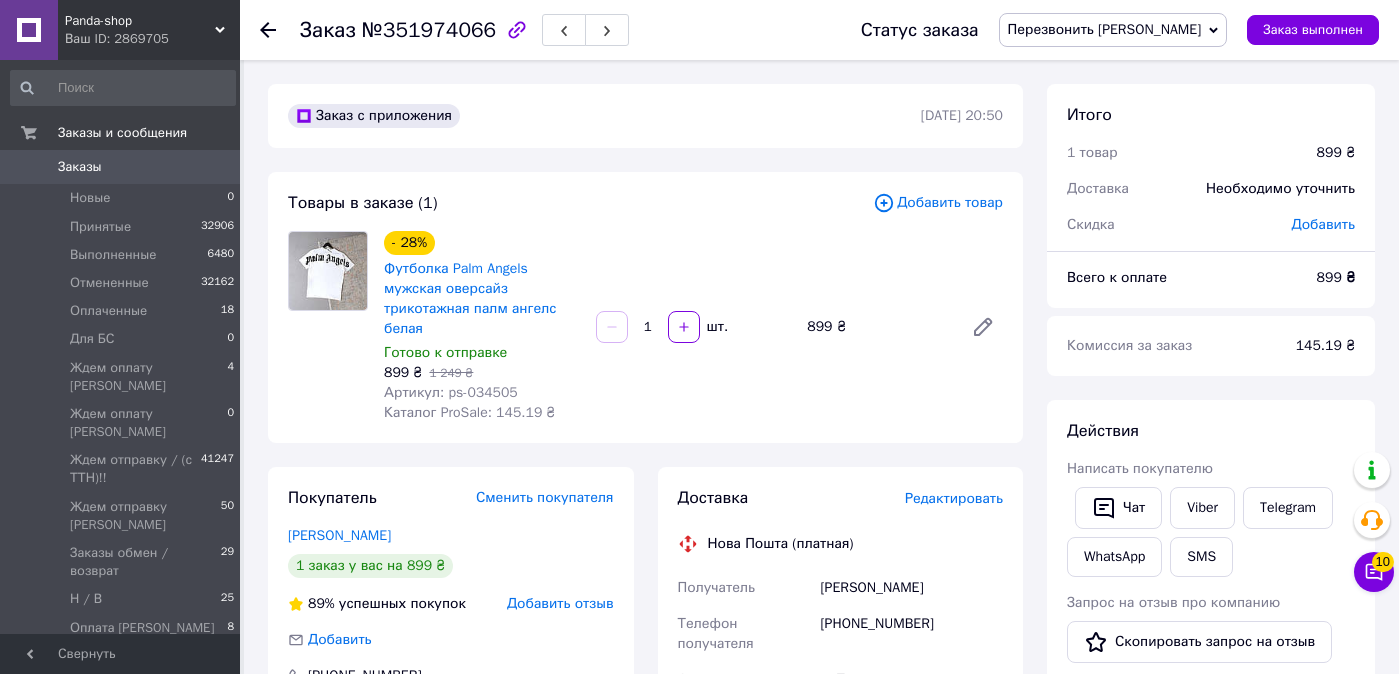 scroll, scrollTop: 0, scrollLeft: 0, axis: both 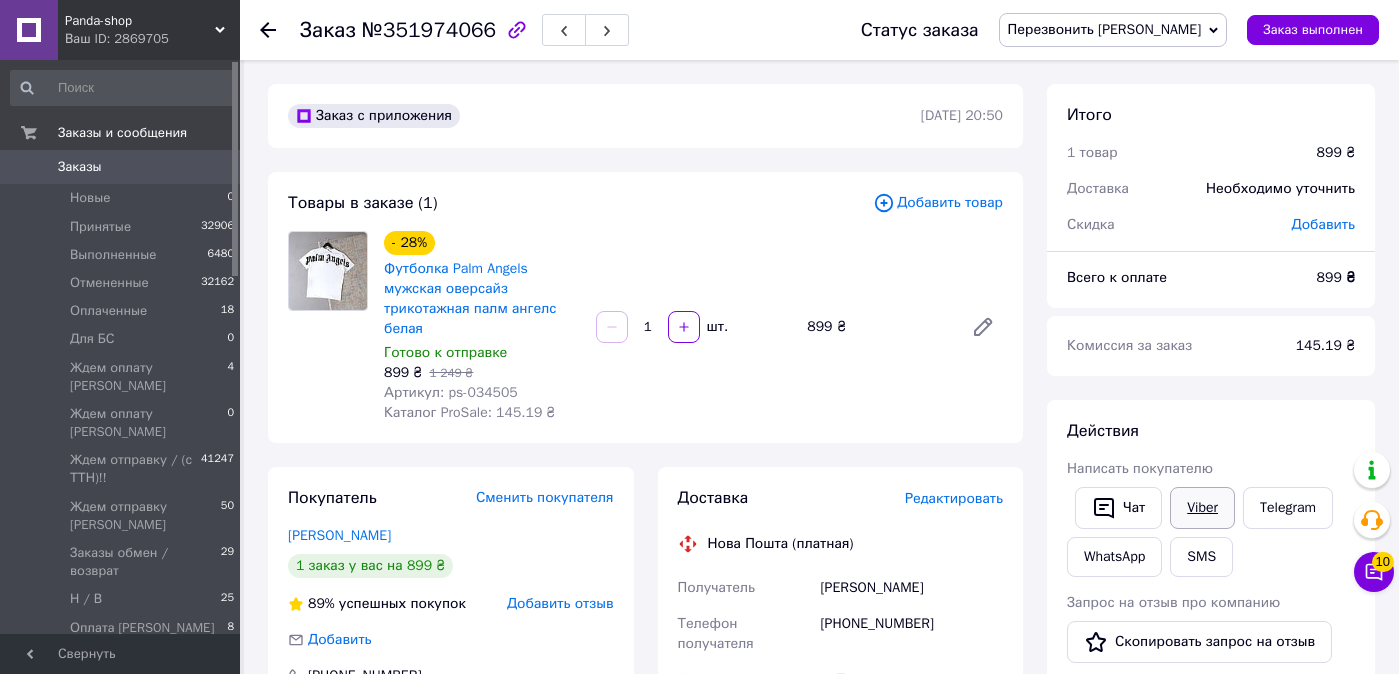 click on "Viber" at bounding box center [1202, 508] 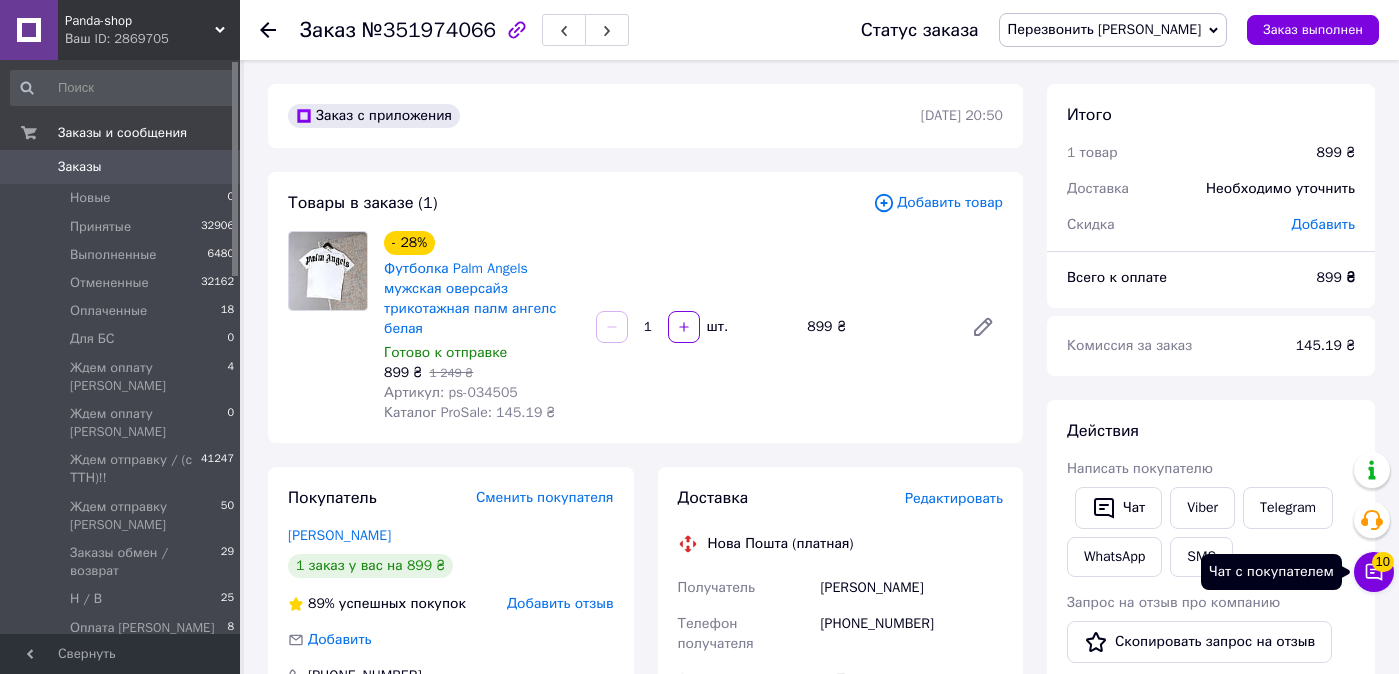 click 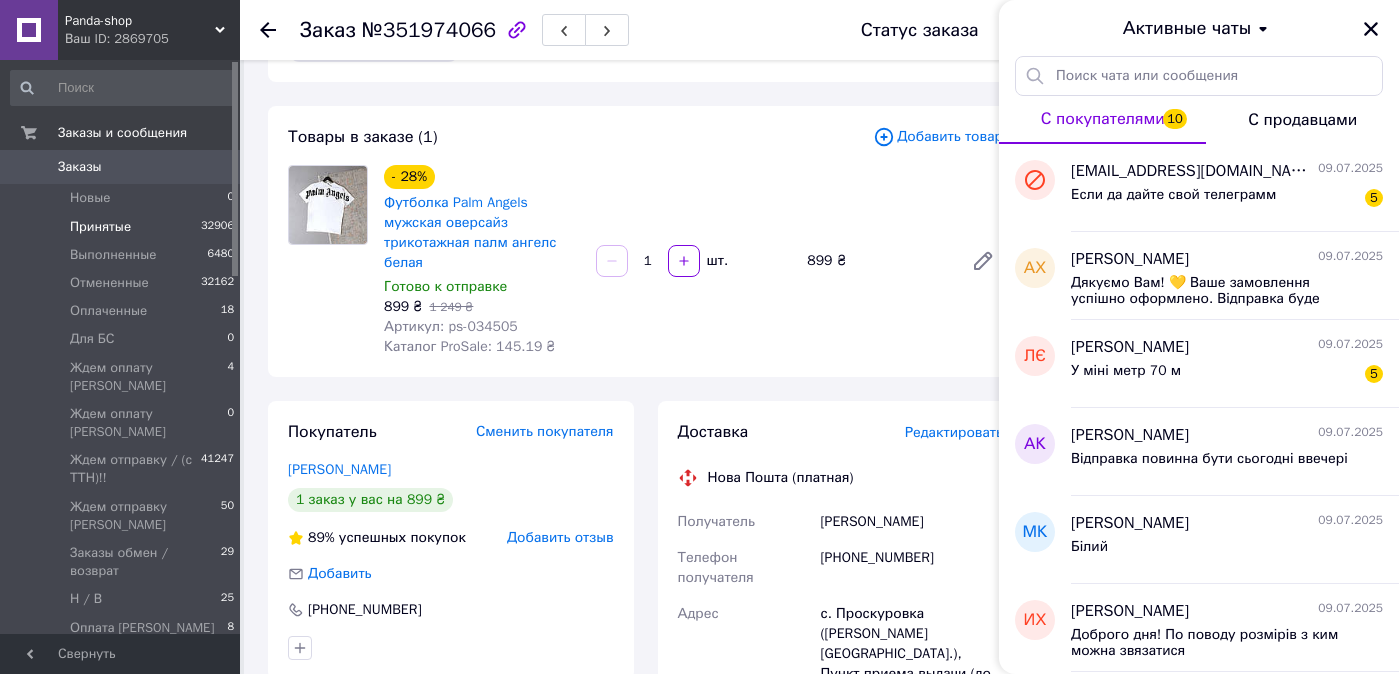 scroll, scrollTop: 88, scrollLeft: 0, axis: vertical 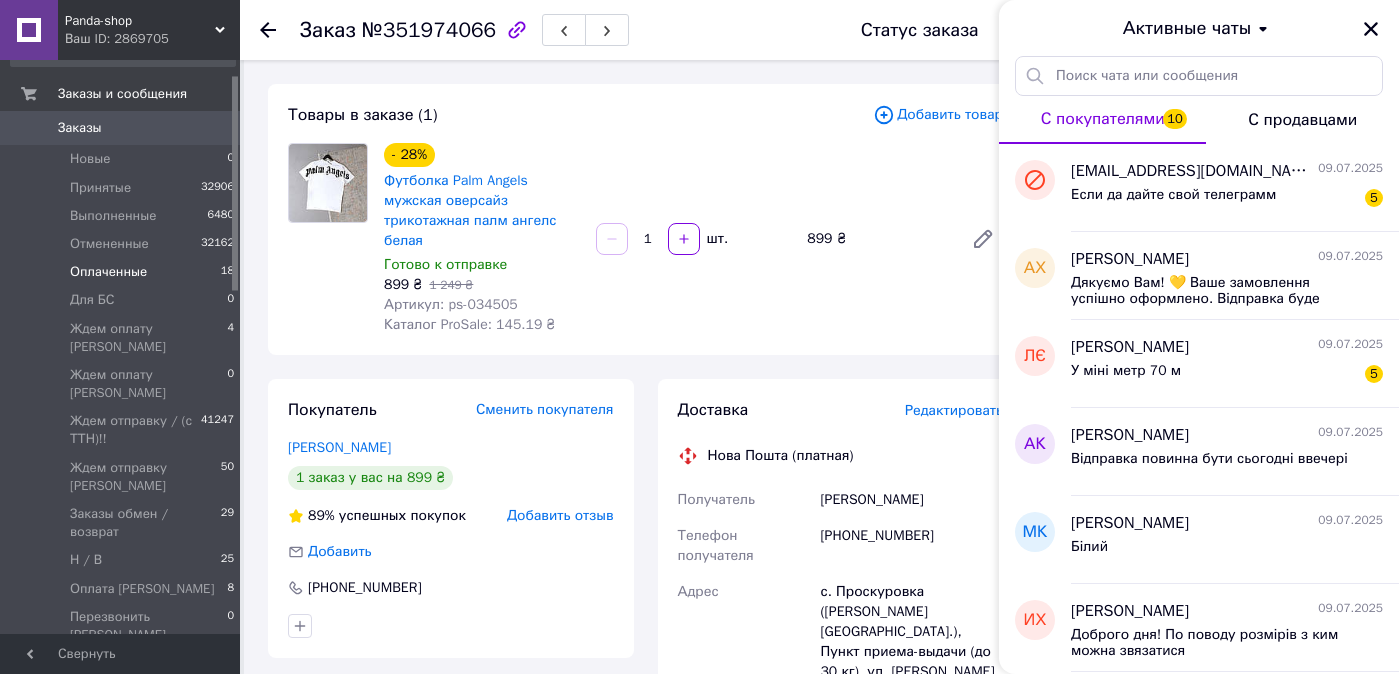 click on "Оплаченные 18" at bounding box center [123, 272] 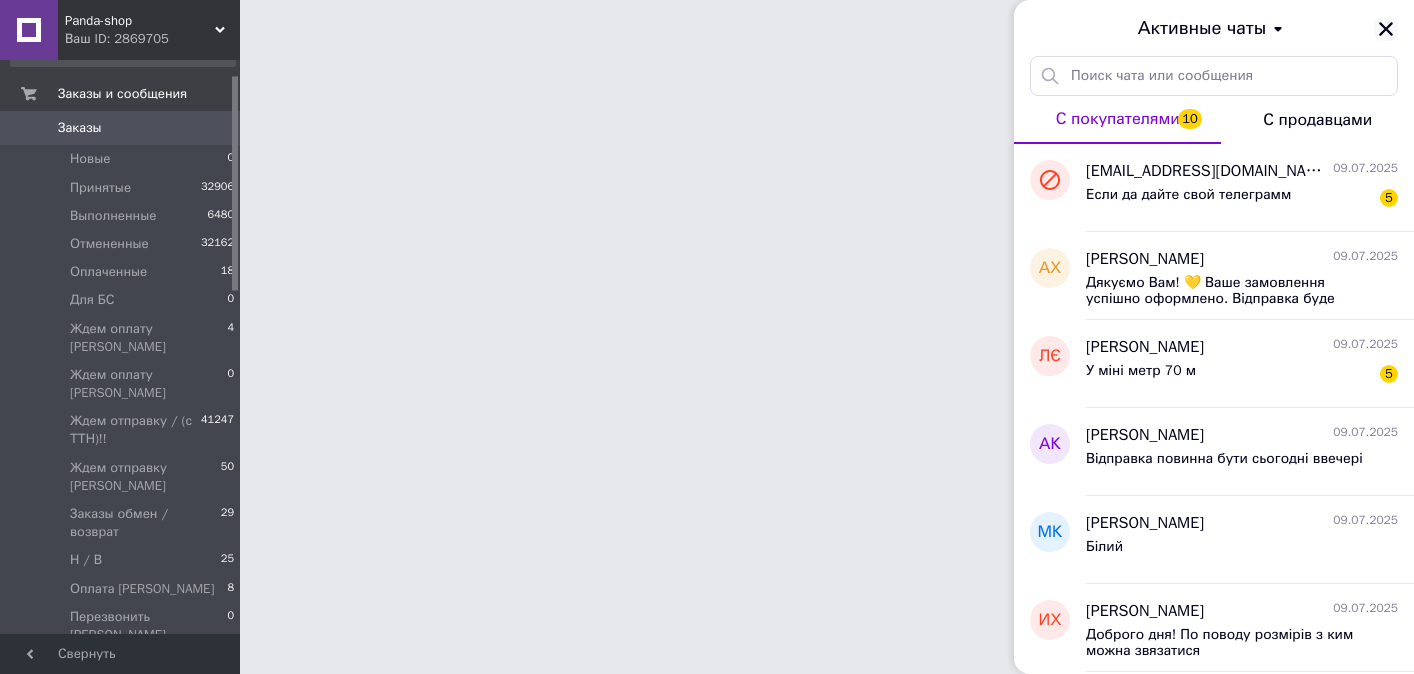 click 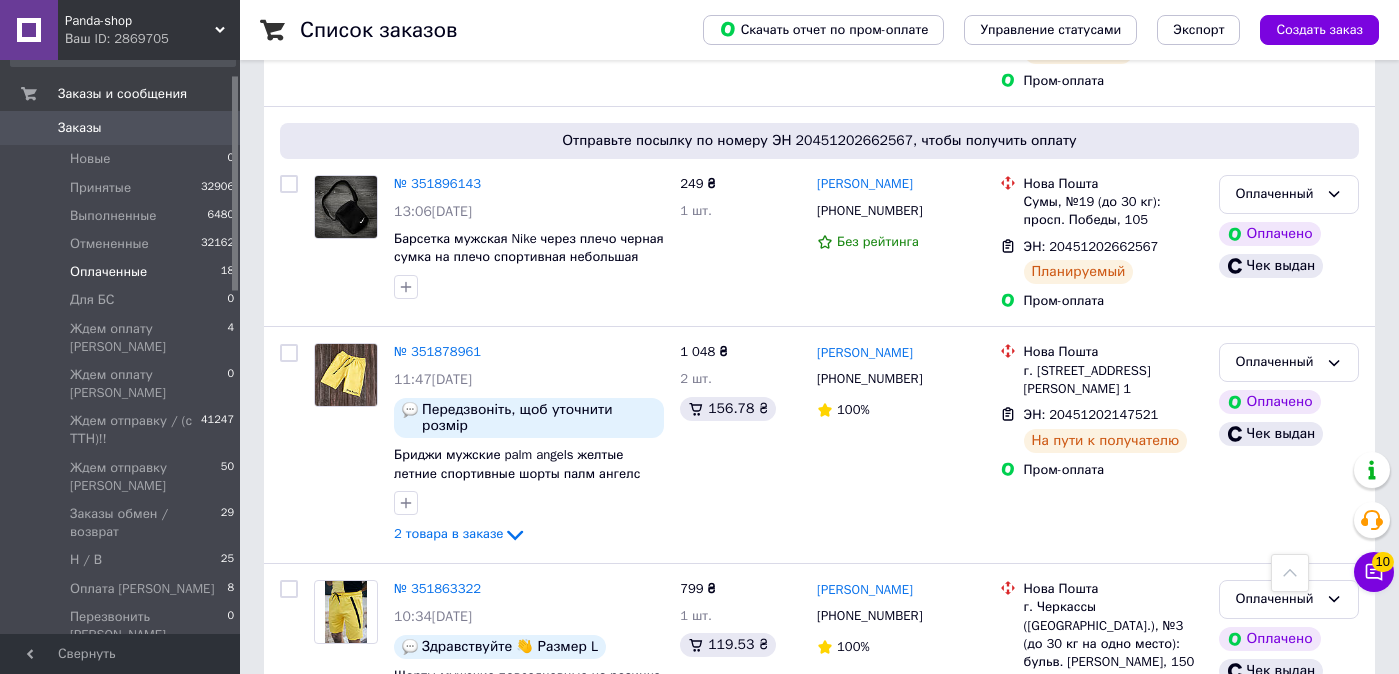 scroll, scrollTop: 868, scrollLeft: 0, axis: vertical 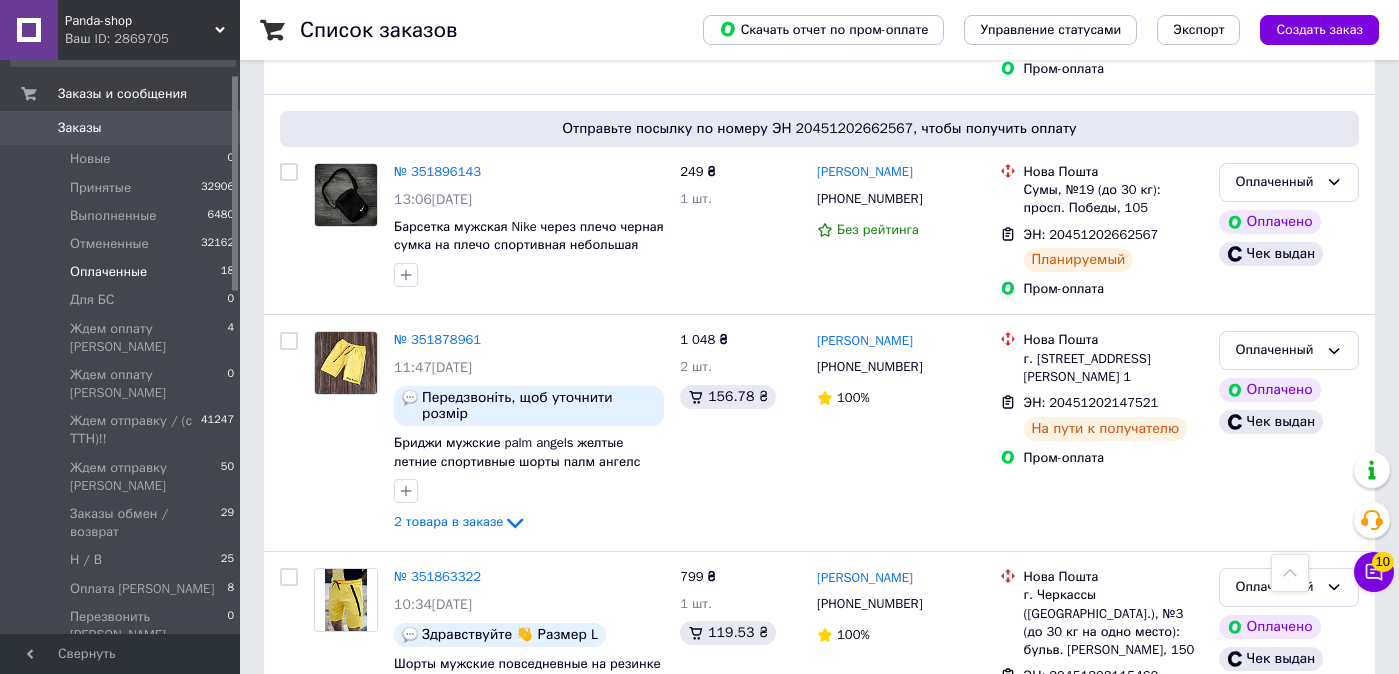 click on "Заказы" at bounding box center (121, 128) 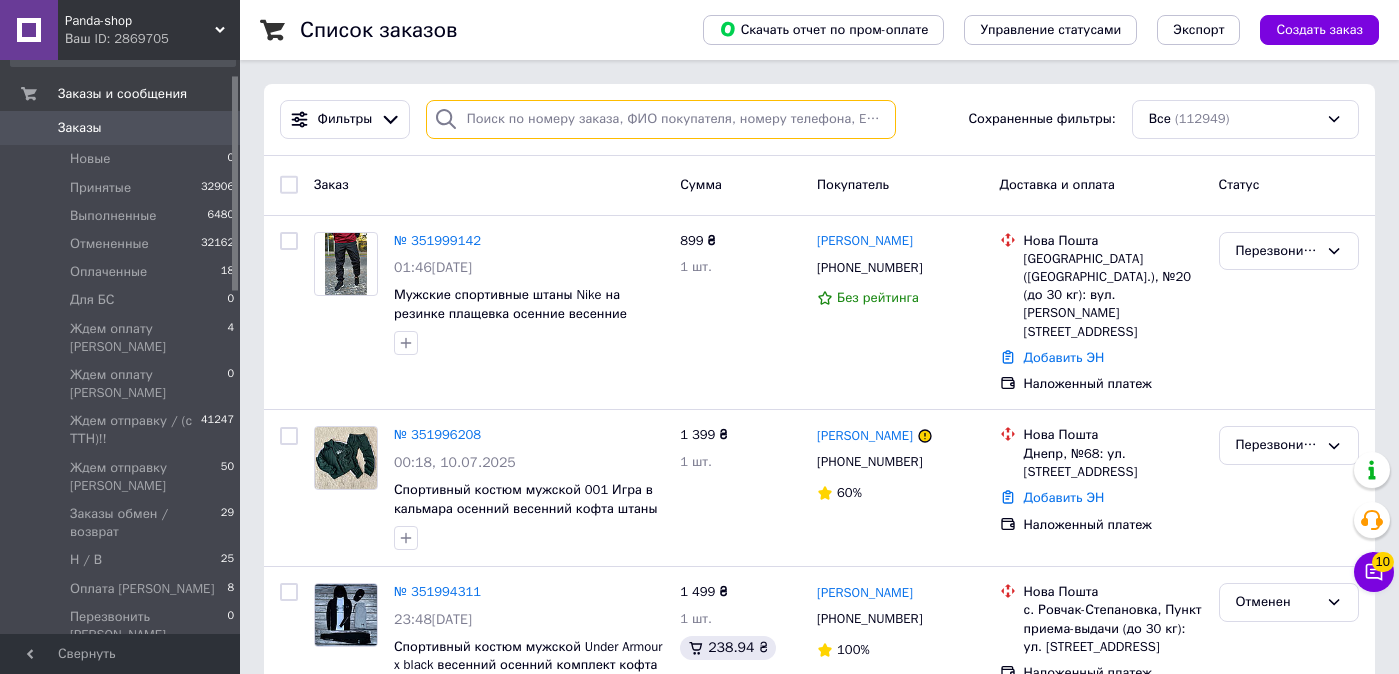 click at bounding box center [661, 119] 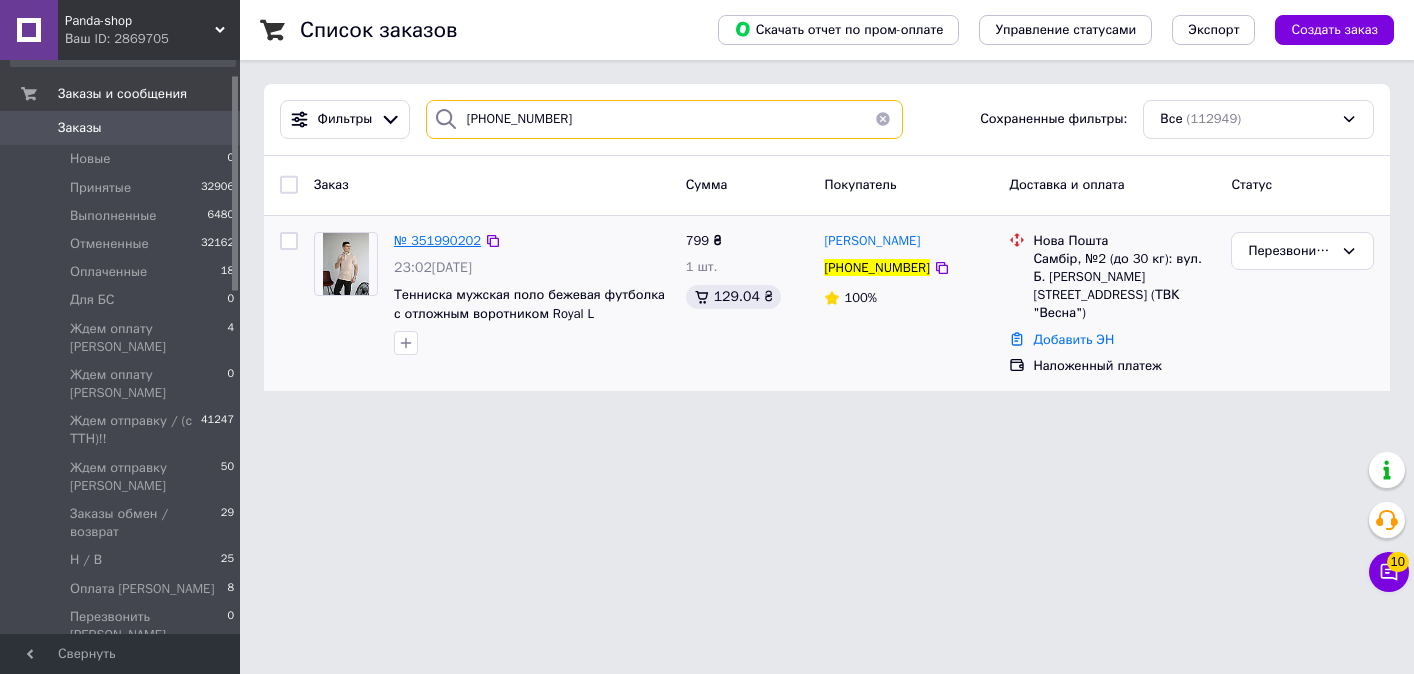 type on "[PHONE_NUMBER]" 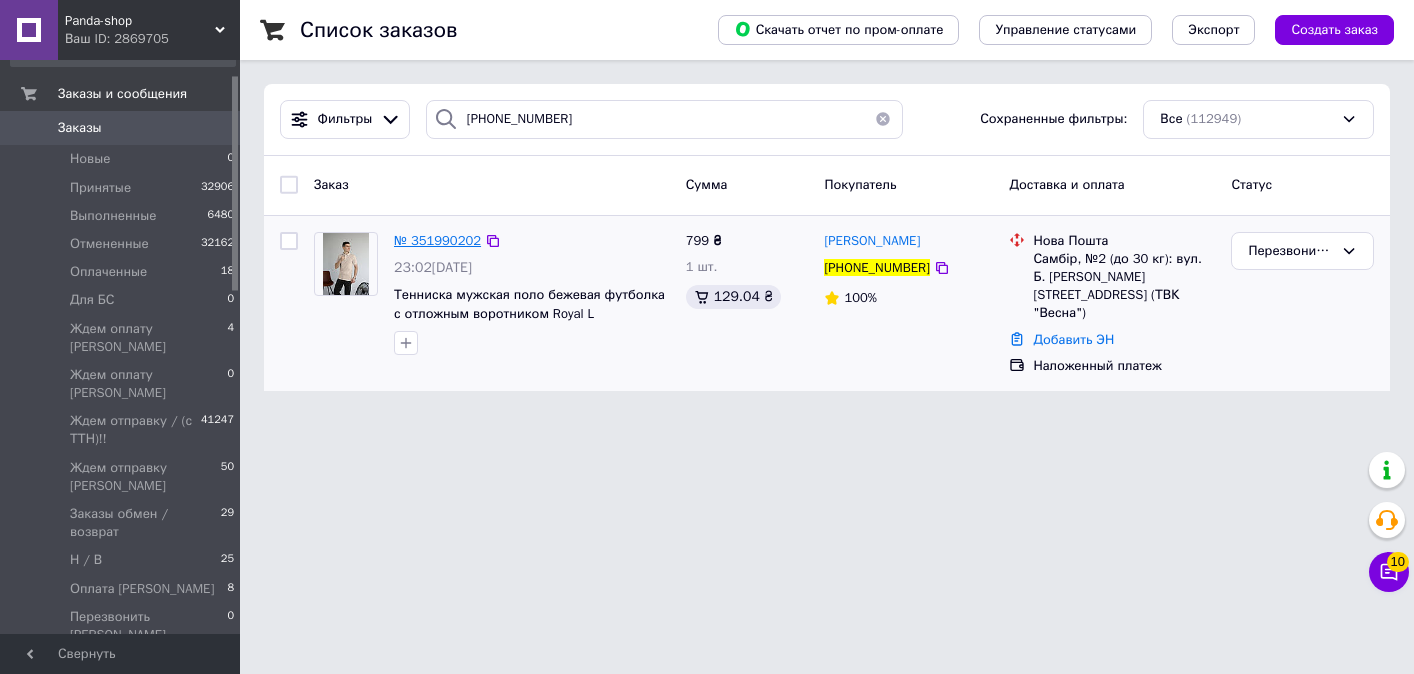 click on "№ 351990202" at bounding box center (437, 240) 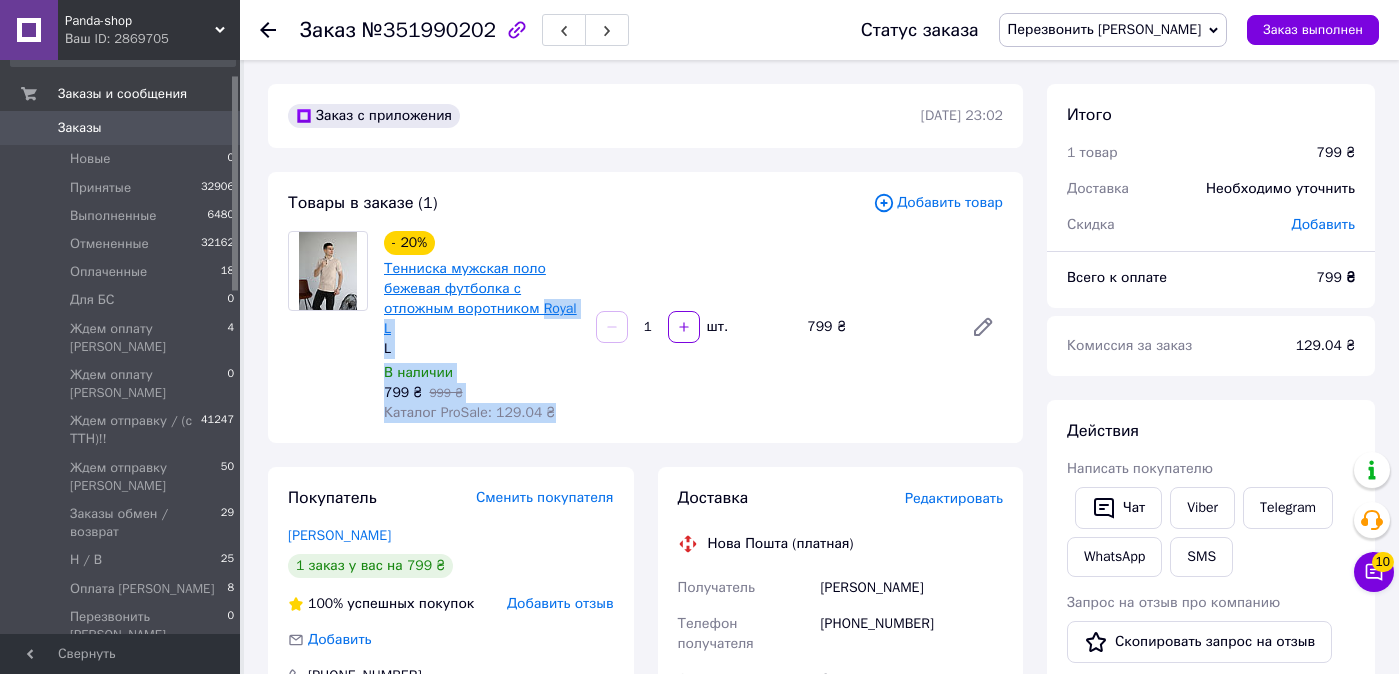 drag, startPoint x: 588, startPoint y: 306, endPoint x: 545, endPoint y: 308, distance: 43.046486 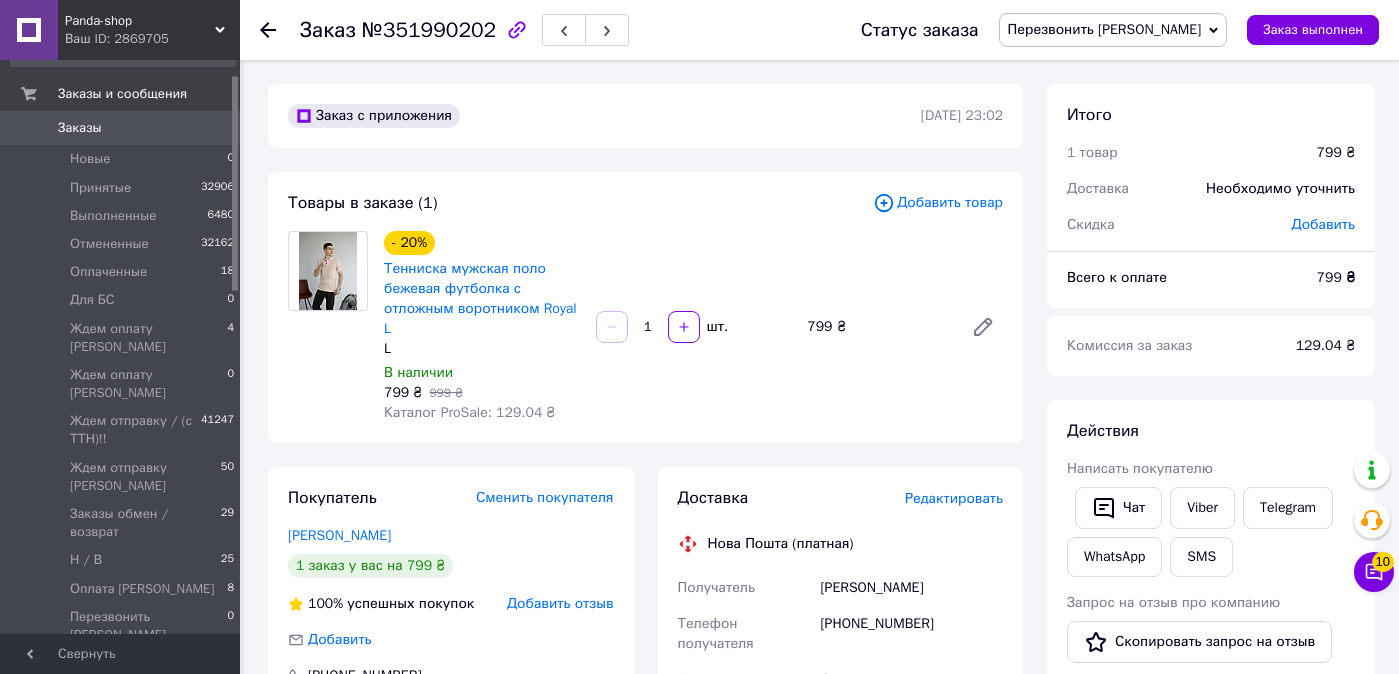 drag, startPoint x: 546, startPoint y: 388, endPoint x: 553, endPoint y: 368, distance: 21.189621 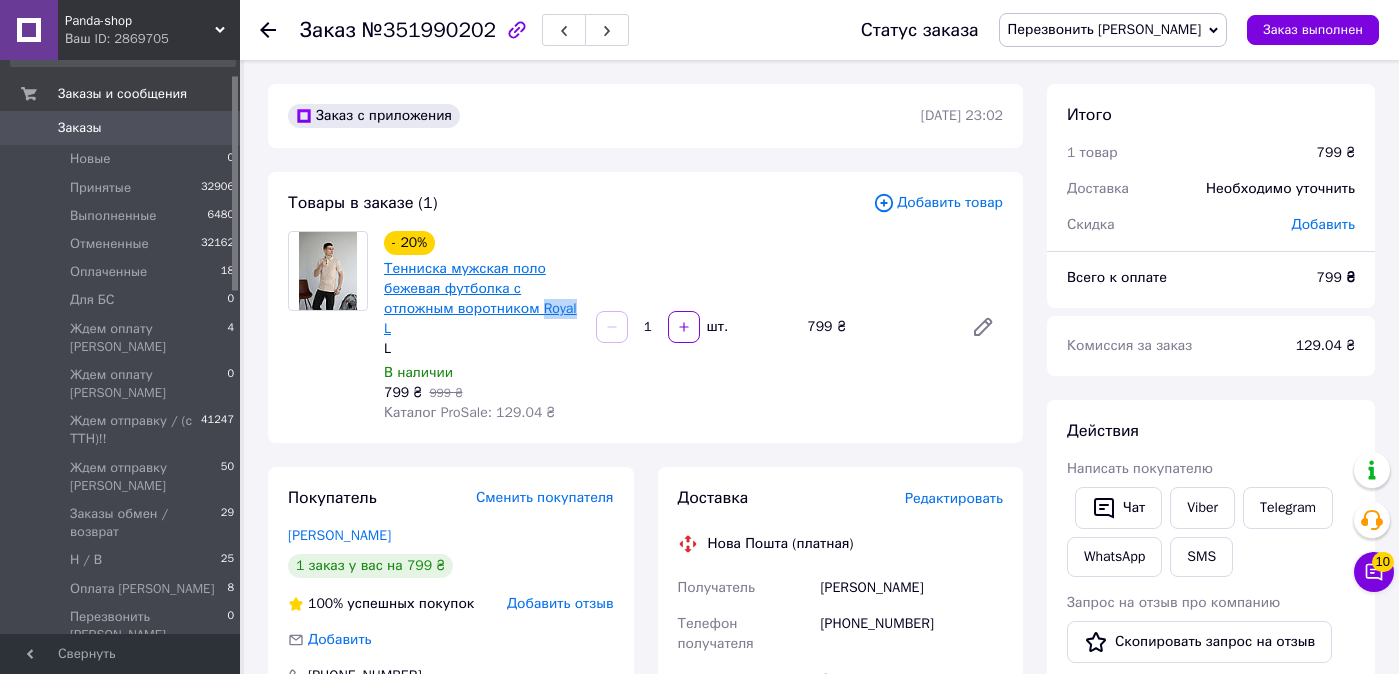 drag, startPoint x: 584, startPoint y: 310, endPoint x: 543, endPoint y: 307, distance: 41.109608 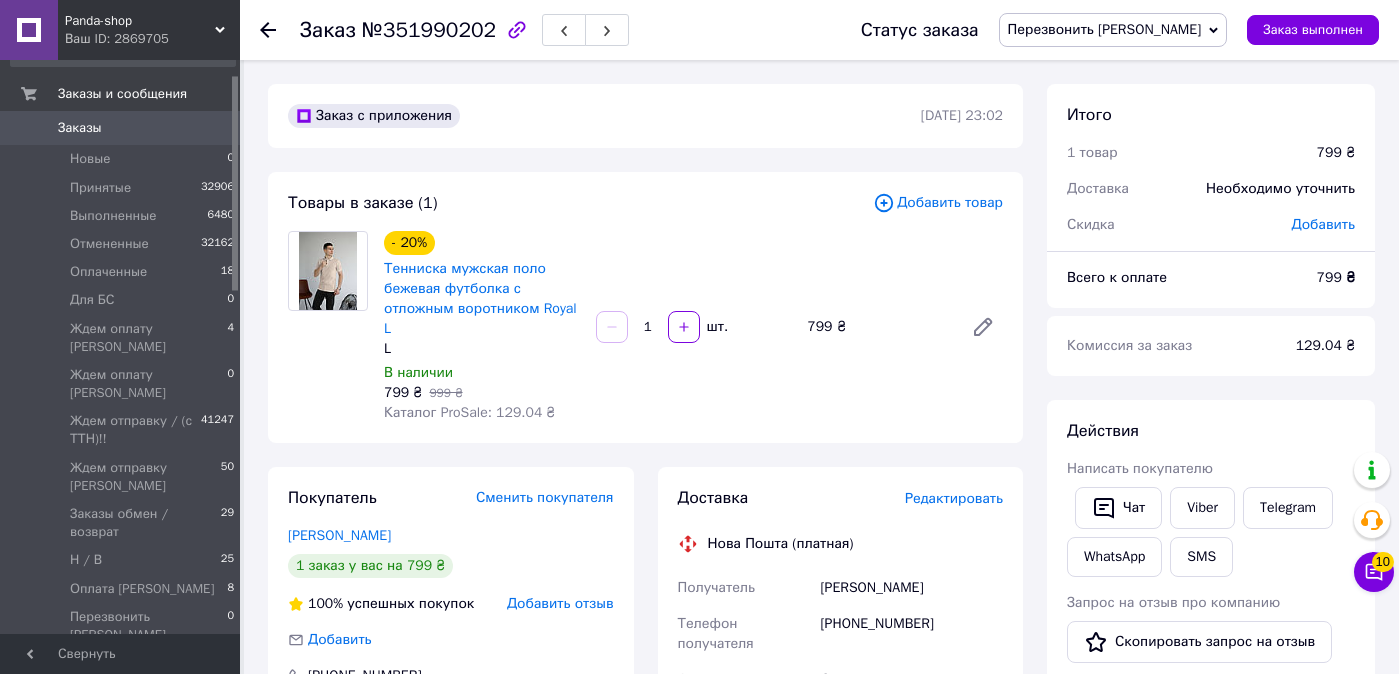 click on "Тенниска мужская поло бежевая футболка с отложным воротником Royal L" at bounding box center [482, 299] 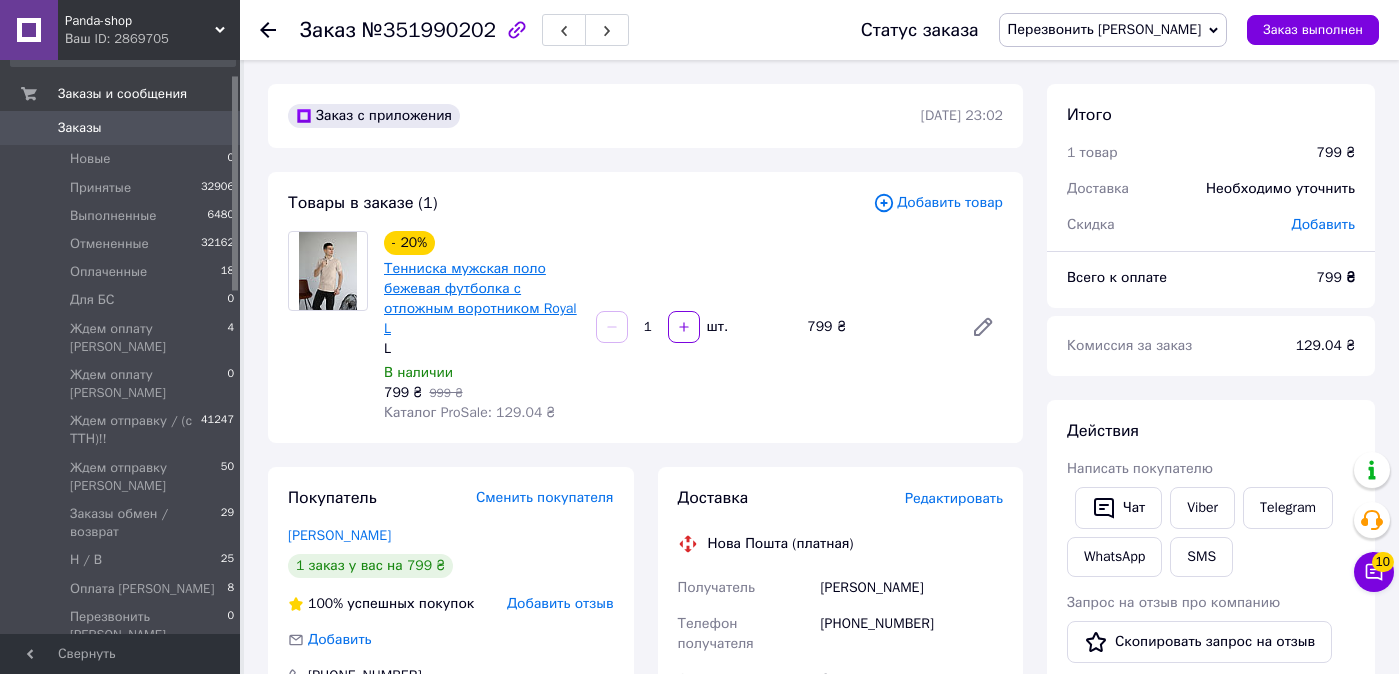click on "Тенниска мужская поло бежевая футболка с отложным воротником Royal L" at bounding box center (480, 298) 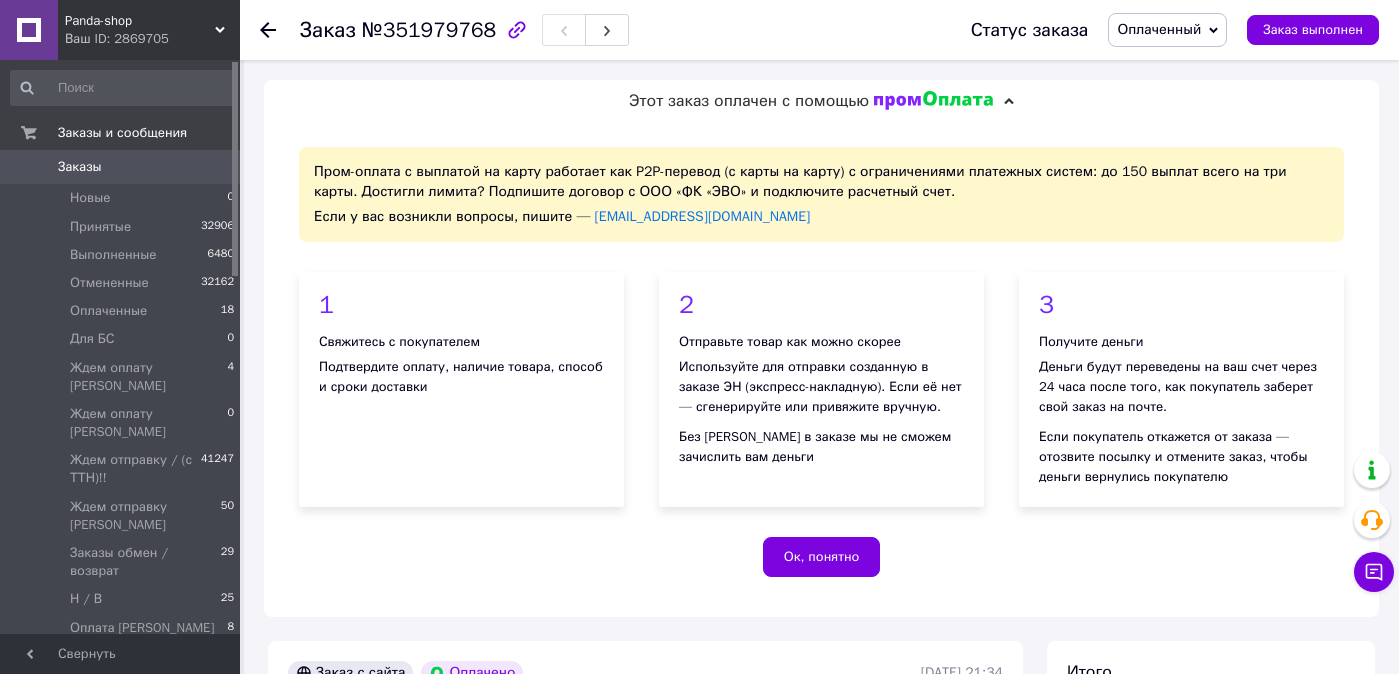 scroll, scrollTop: 0, scrollLeft: 0, axis: both 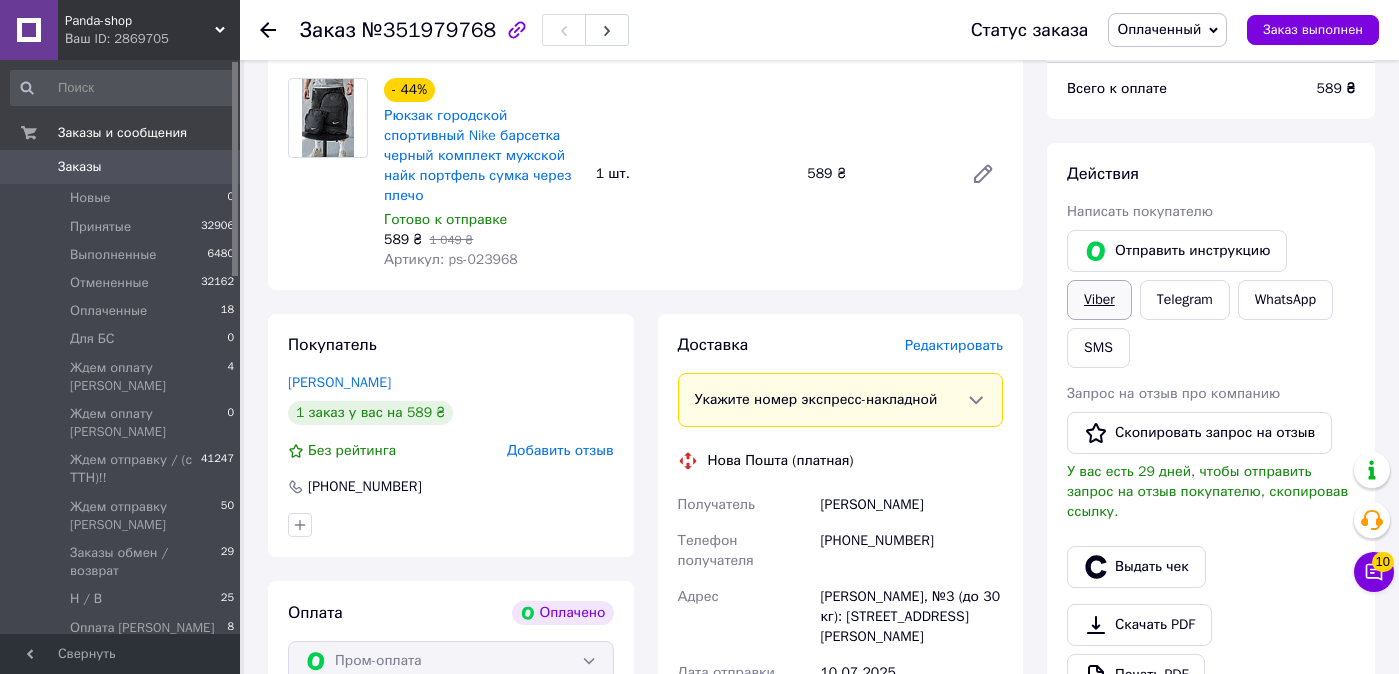 click on "Viber" at bounding box center (1099, 300) 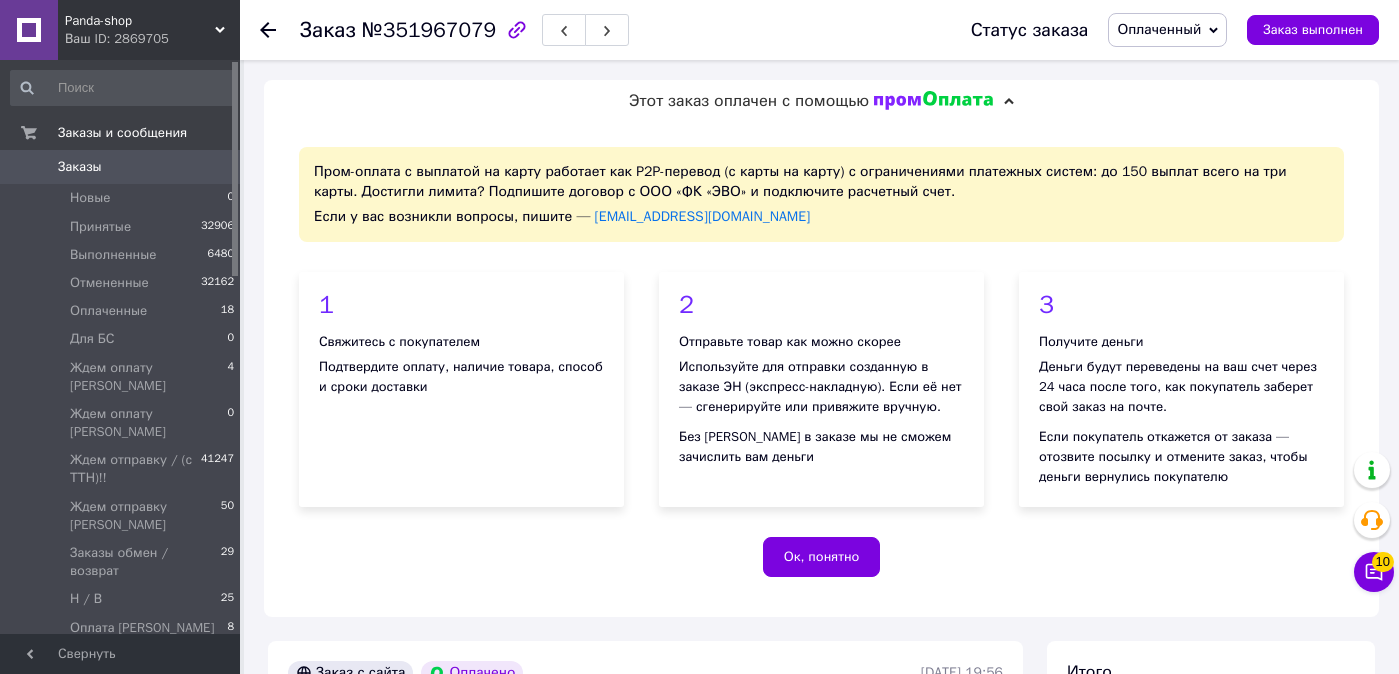 scroll, scrollTop: 0, scrollLeft: 0, axis: both 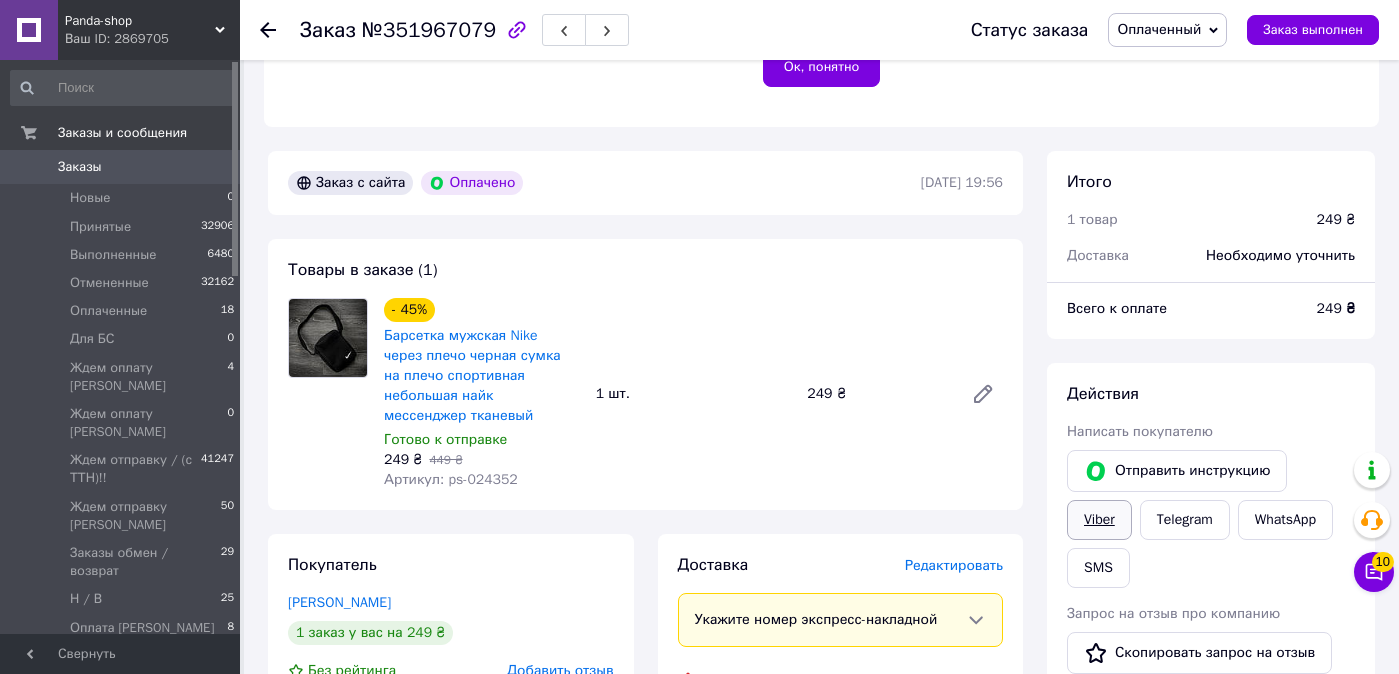 click on "Viber" at bounding box center (1099, 520) 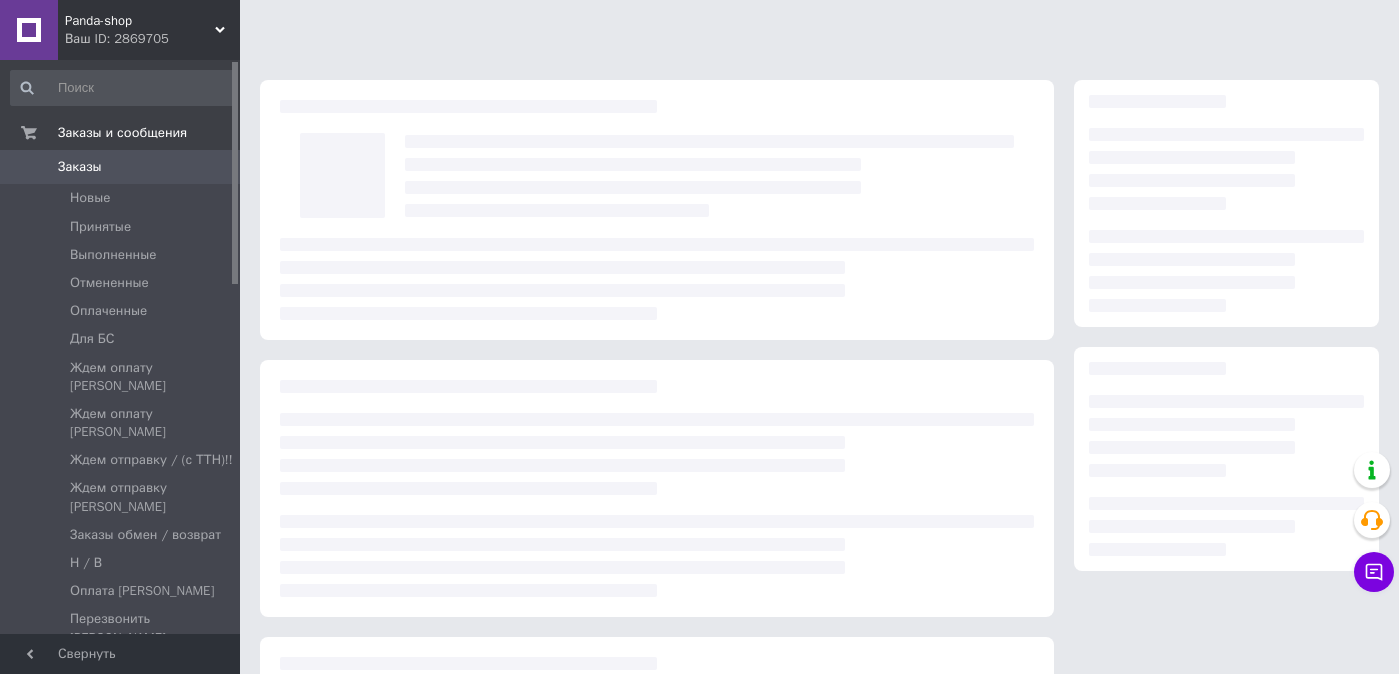 scroll, scrollTop: 0, scrollLeft: 0, axis: both 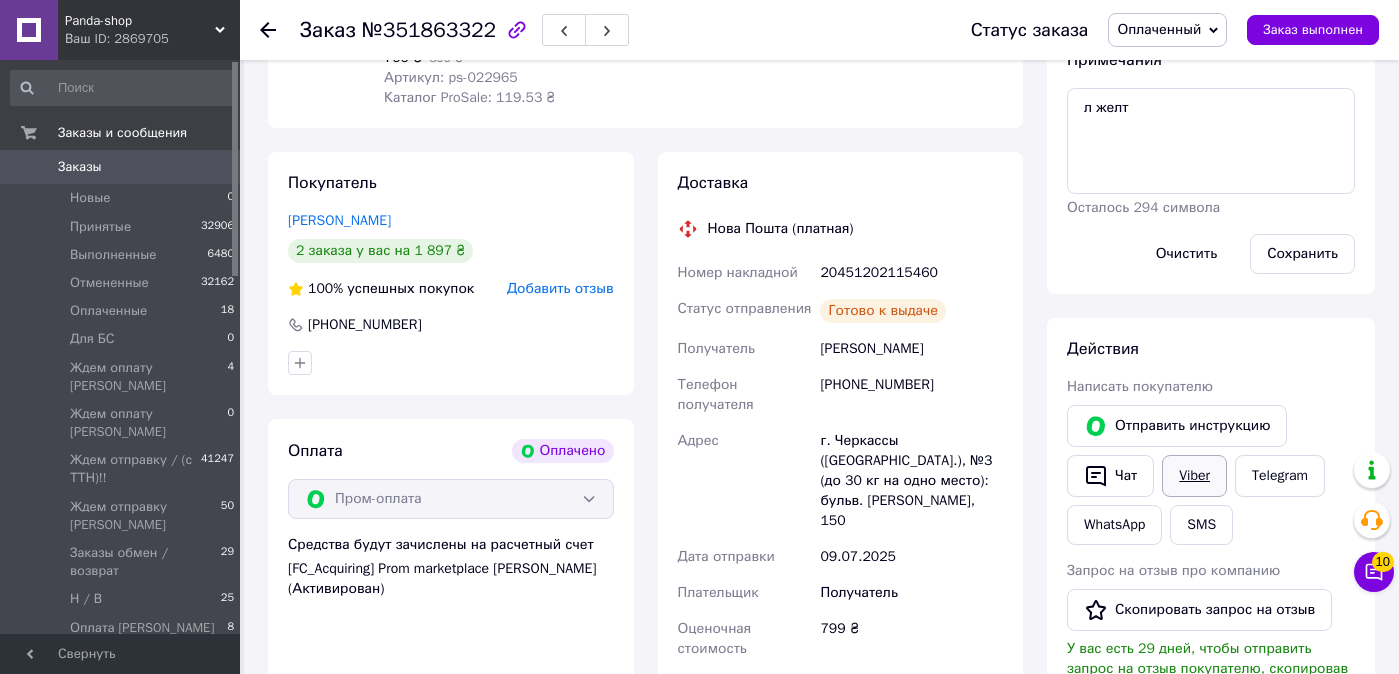 click on "Viber" at bounding box center (1194, 476) 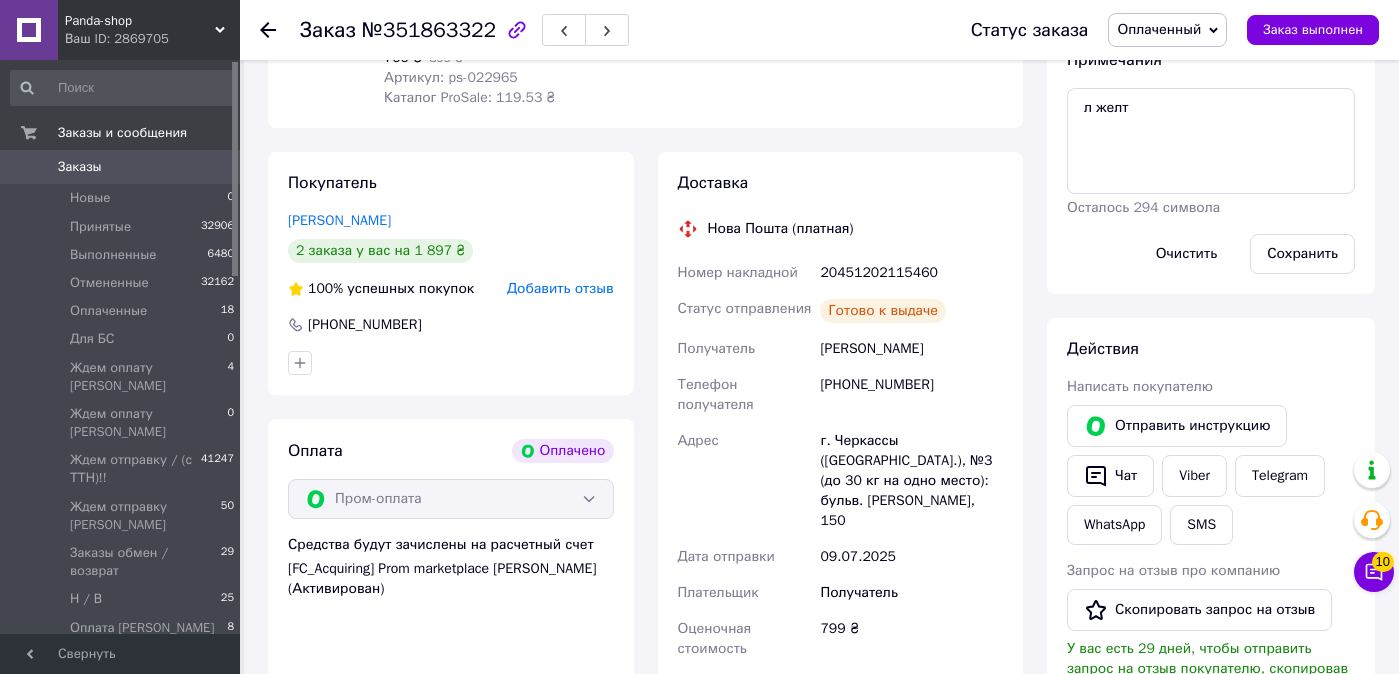click on "Заказы 0" at bounding box center [123, 167] 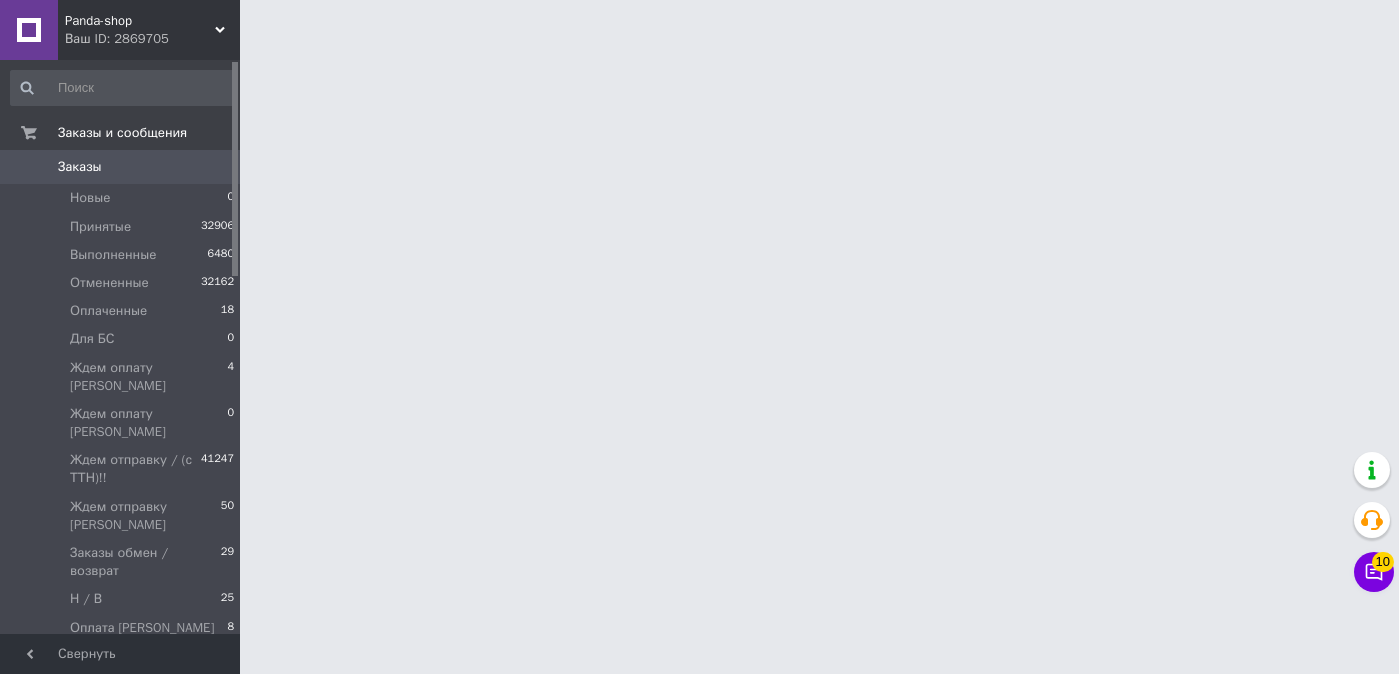 scroll, scrollTop: 0, scrollLeft: 0, axis: both 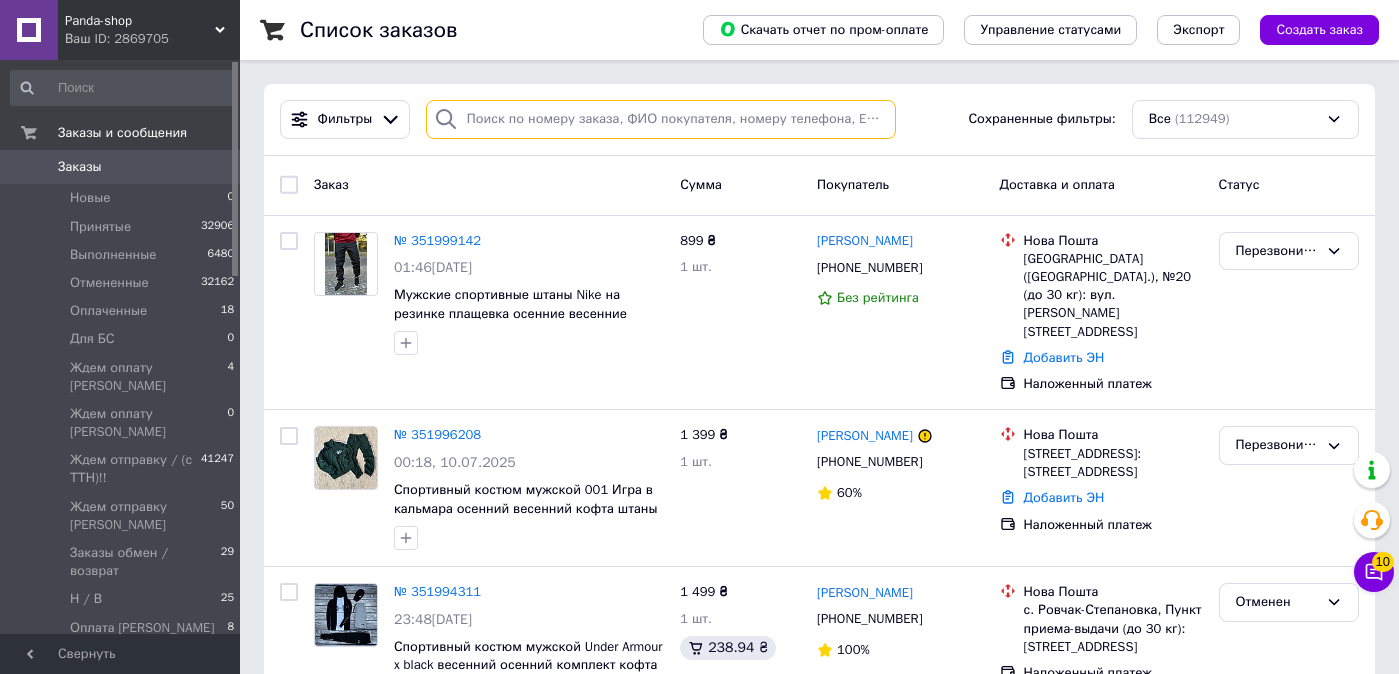 paste on "[PHONE_NUMBER]" 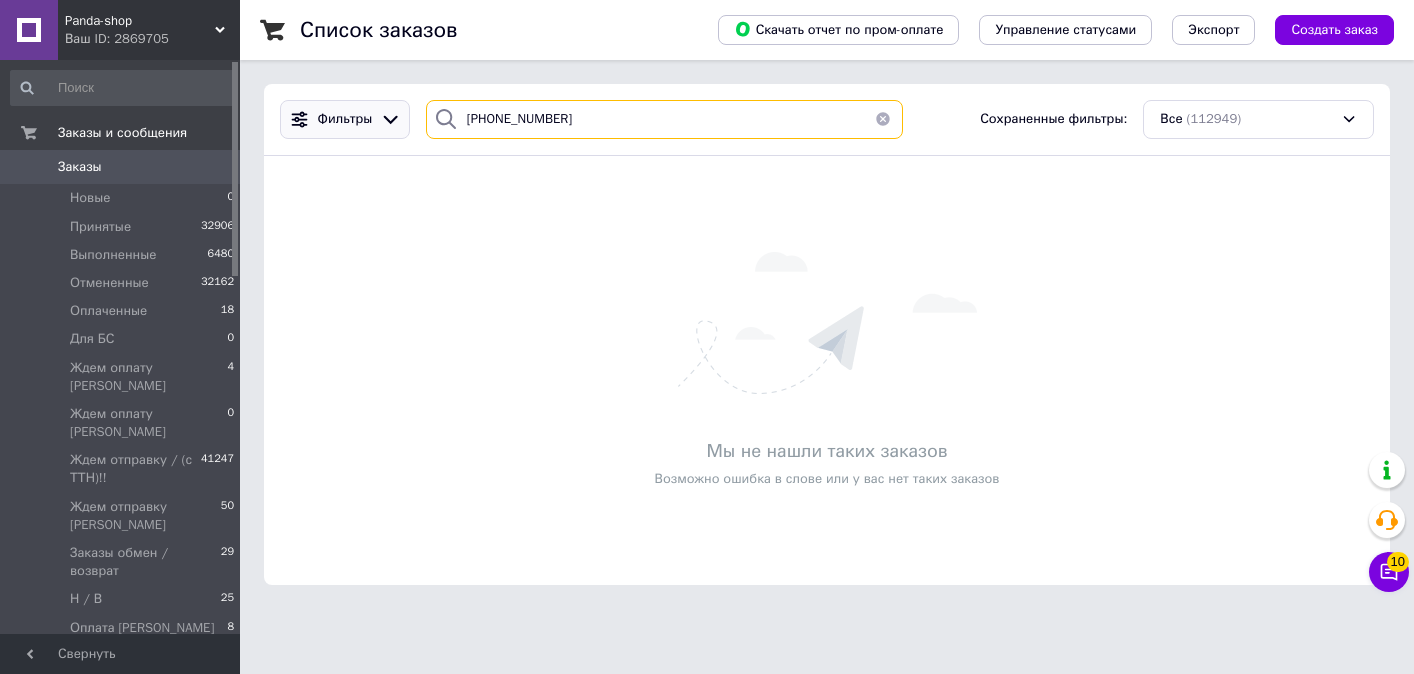 drag, startPoint x: 611, startPoint y: 115, endPoint x: 395, endPoint y: 100, distance: 216.5202 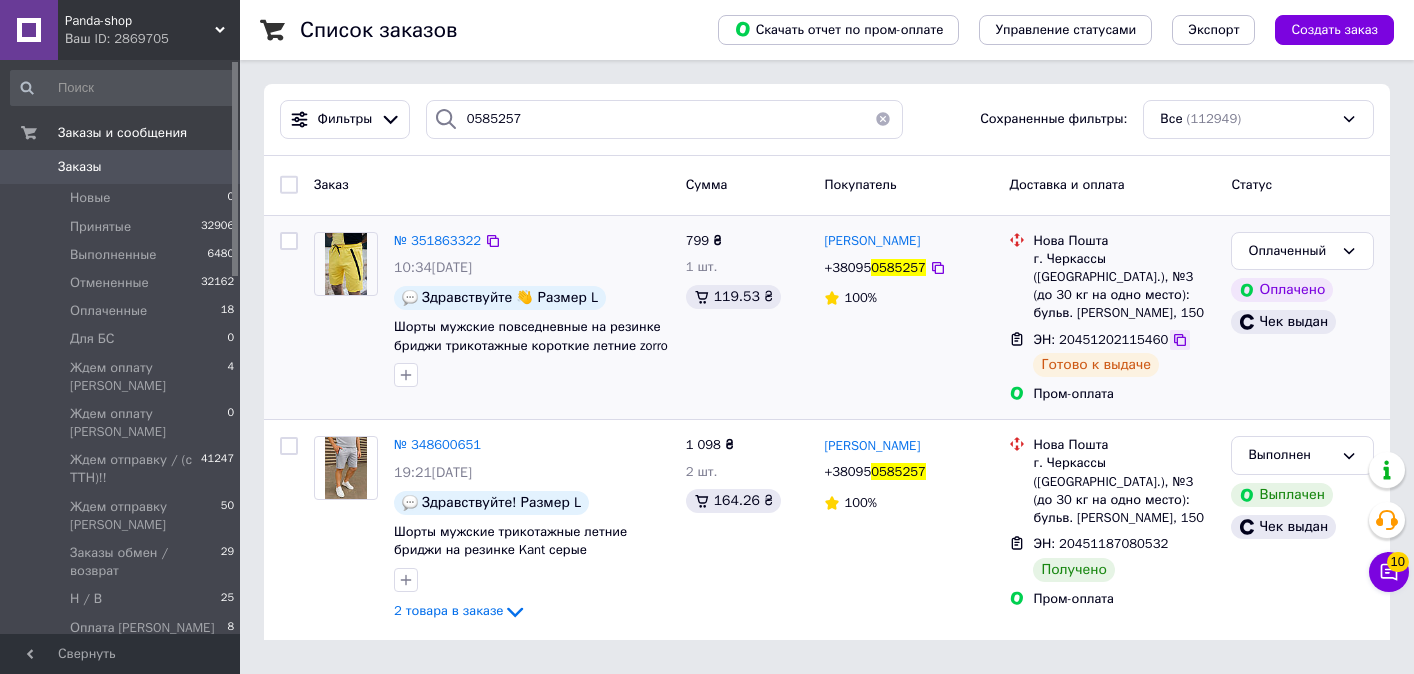click 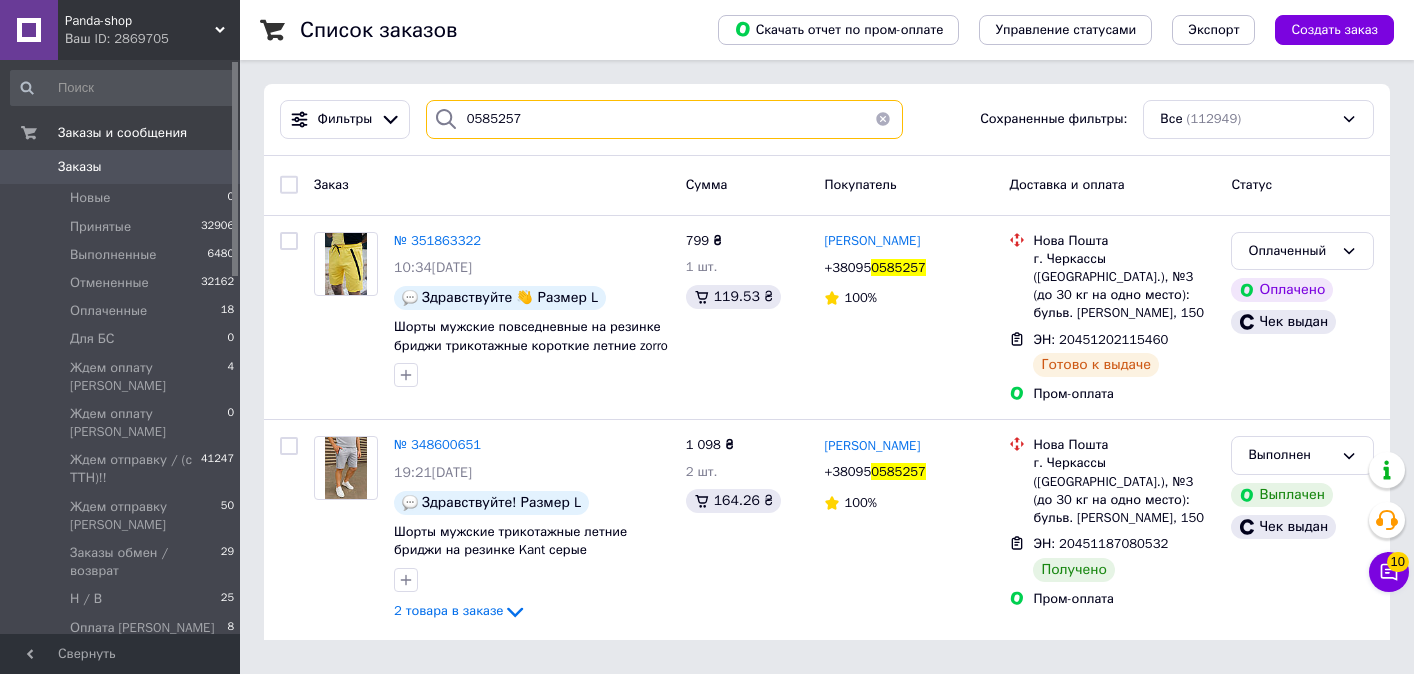 drag, startPoint x: 501, startPoint y: 129, endPoint x: 451, endPoint y: 123, distance: 50.358715 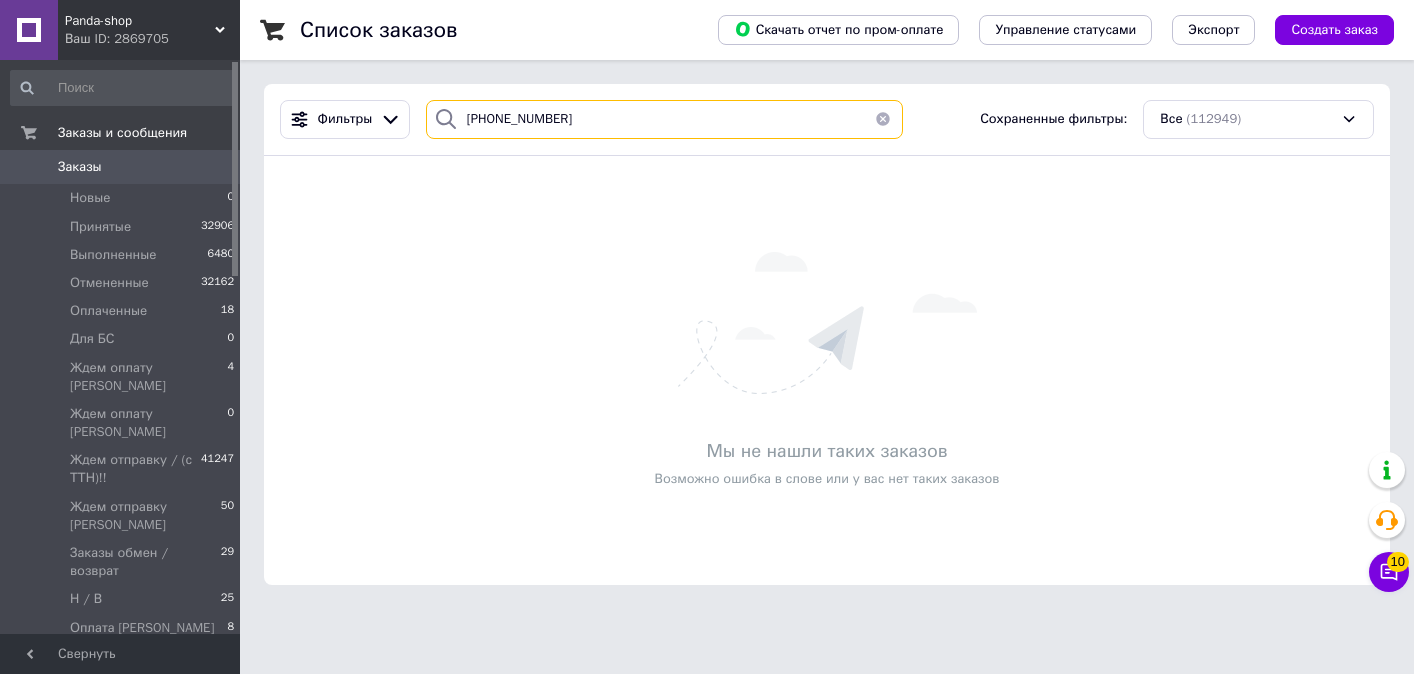type on "[PHONE_NUMBER]" 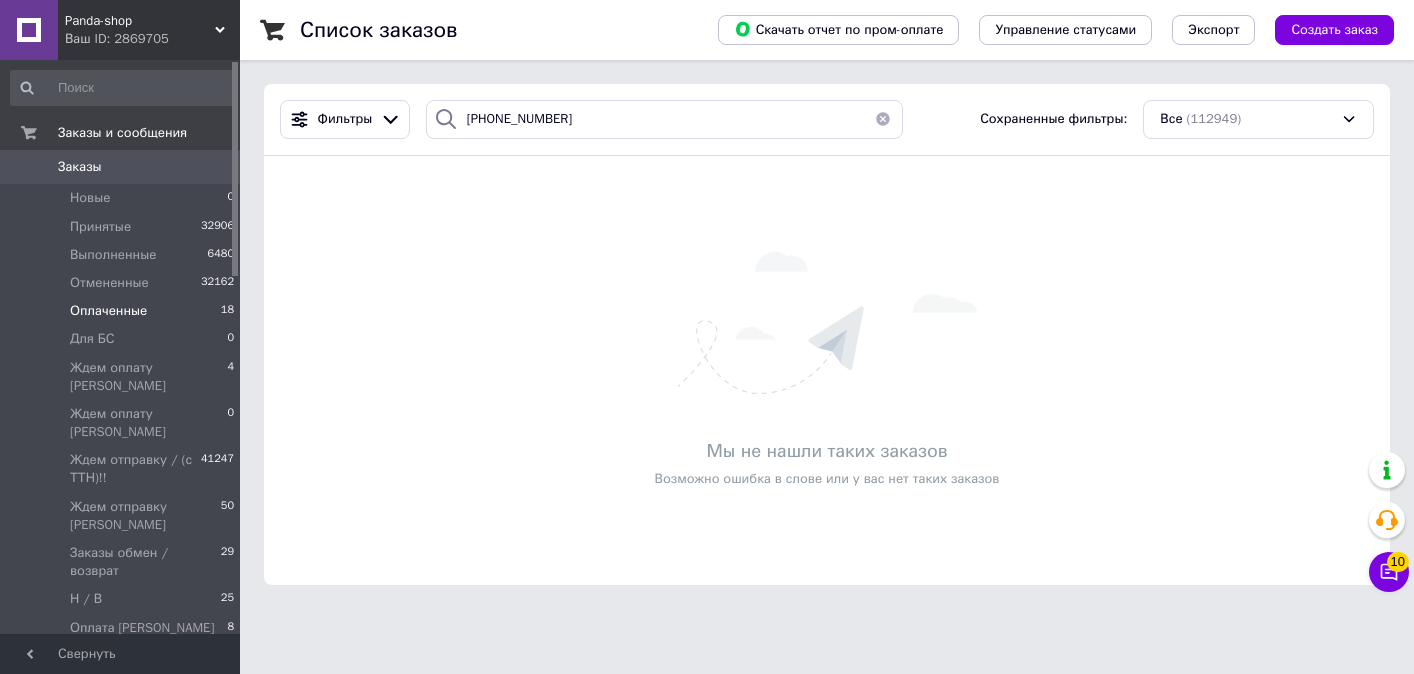 click on "Оплаченные 18" at bounding box center [123, 311] 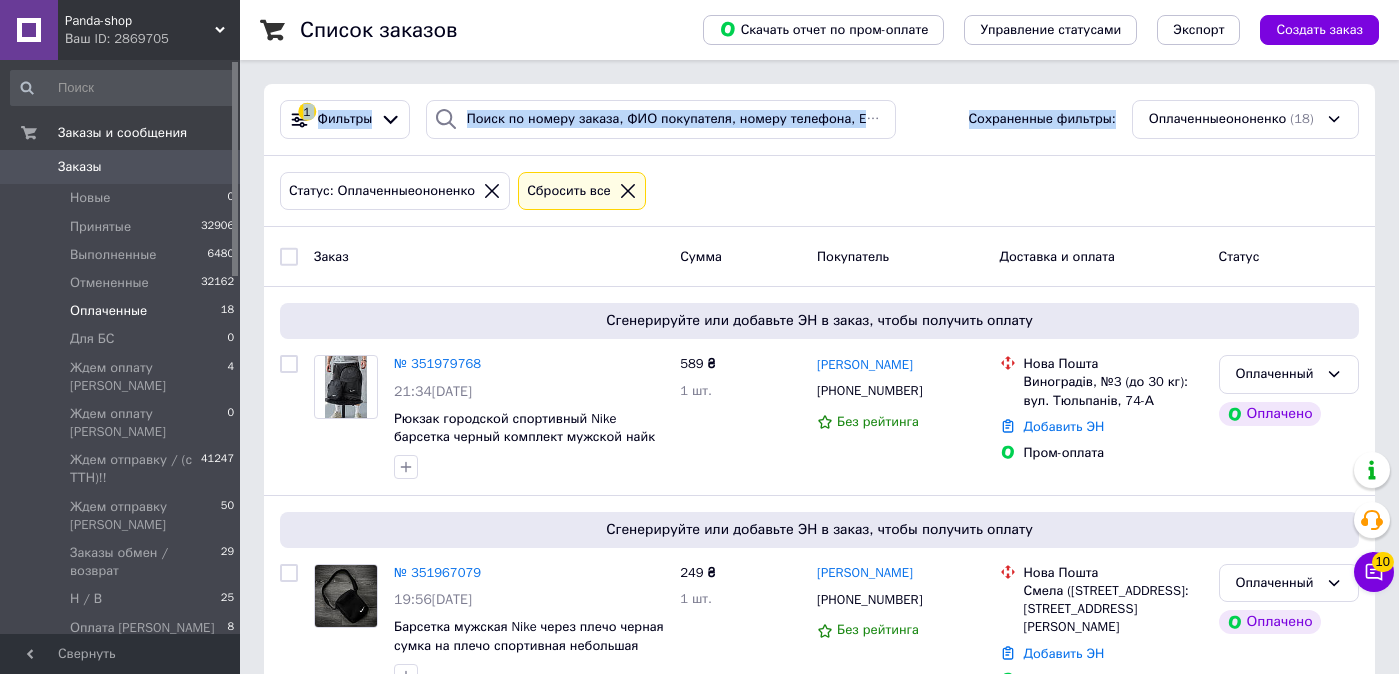 drag, startPoint x: 1398, startPoint y: 33, endPoint x: 1399, endPoint y: 53, distance: 20.024984 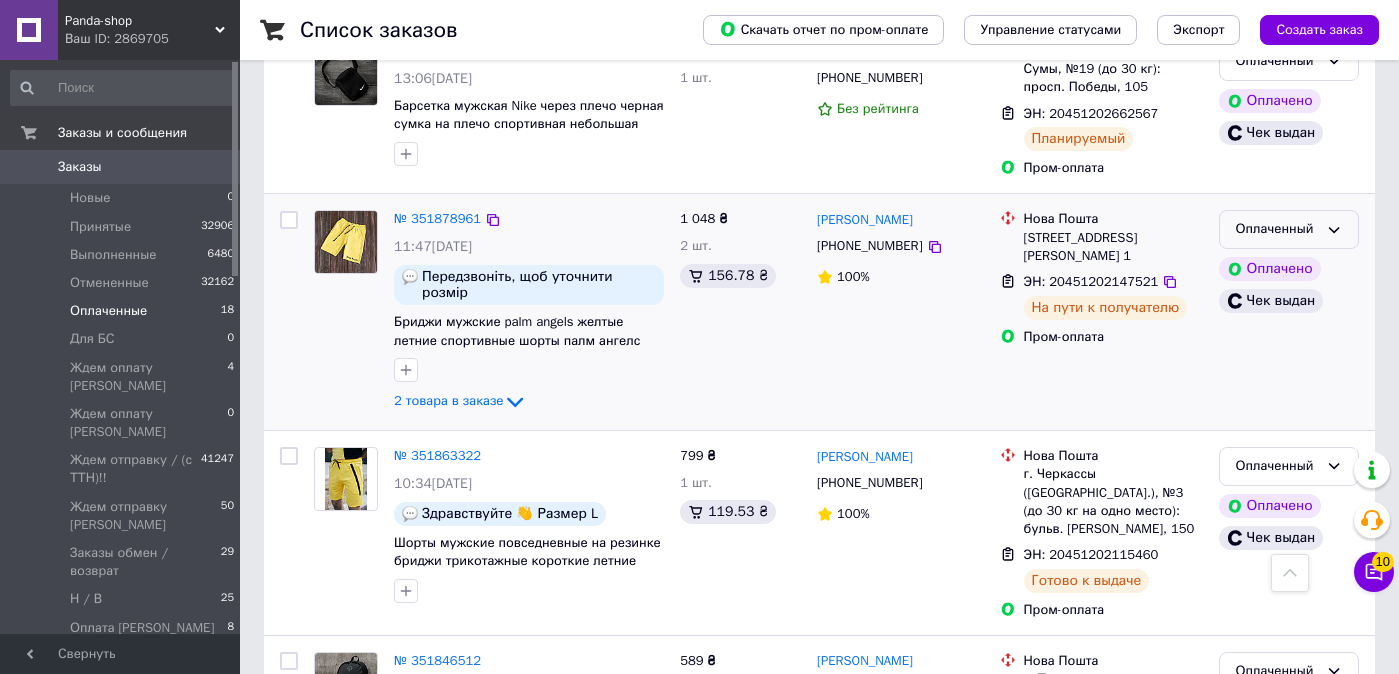 scroll, scrollTop: 995, scrollLeft: 0, axis: vertical 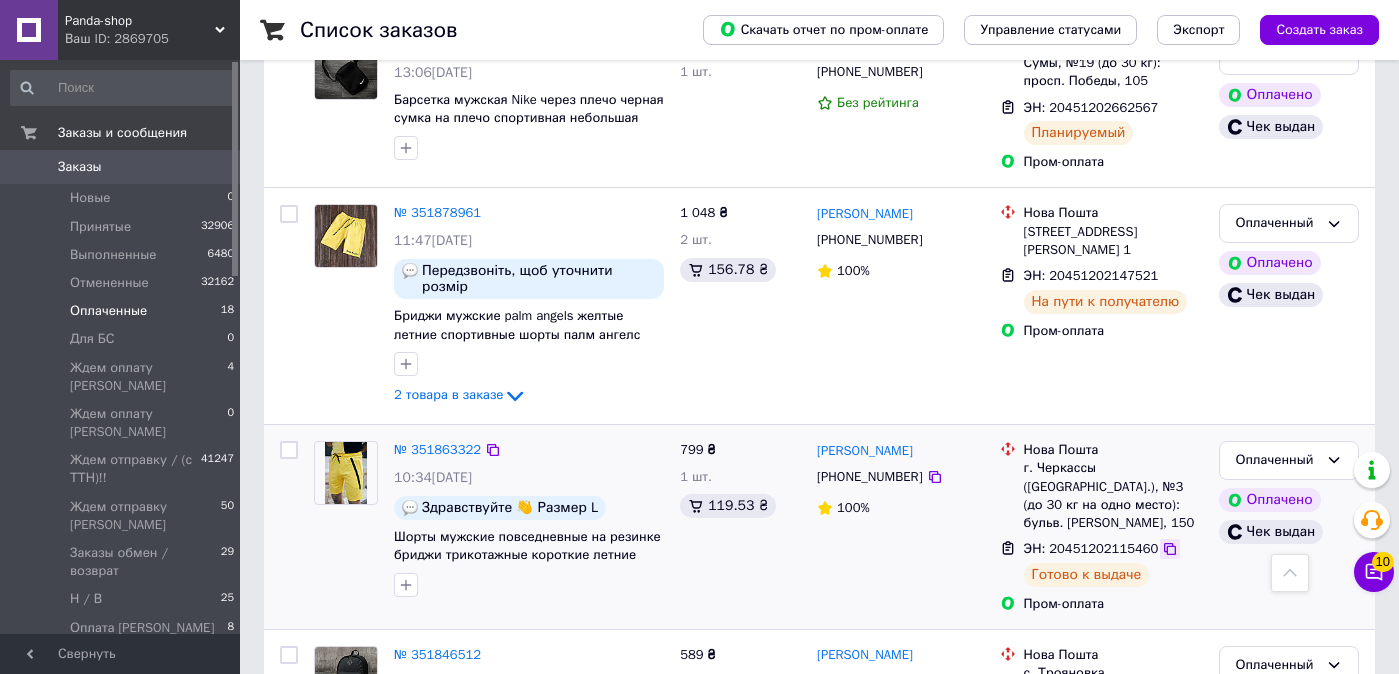 click at bounding box center (1170, 549) 